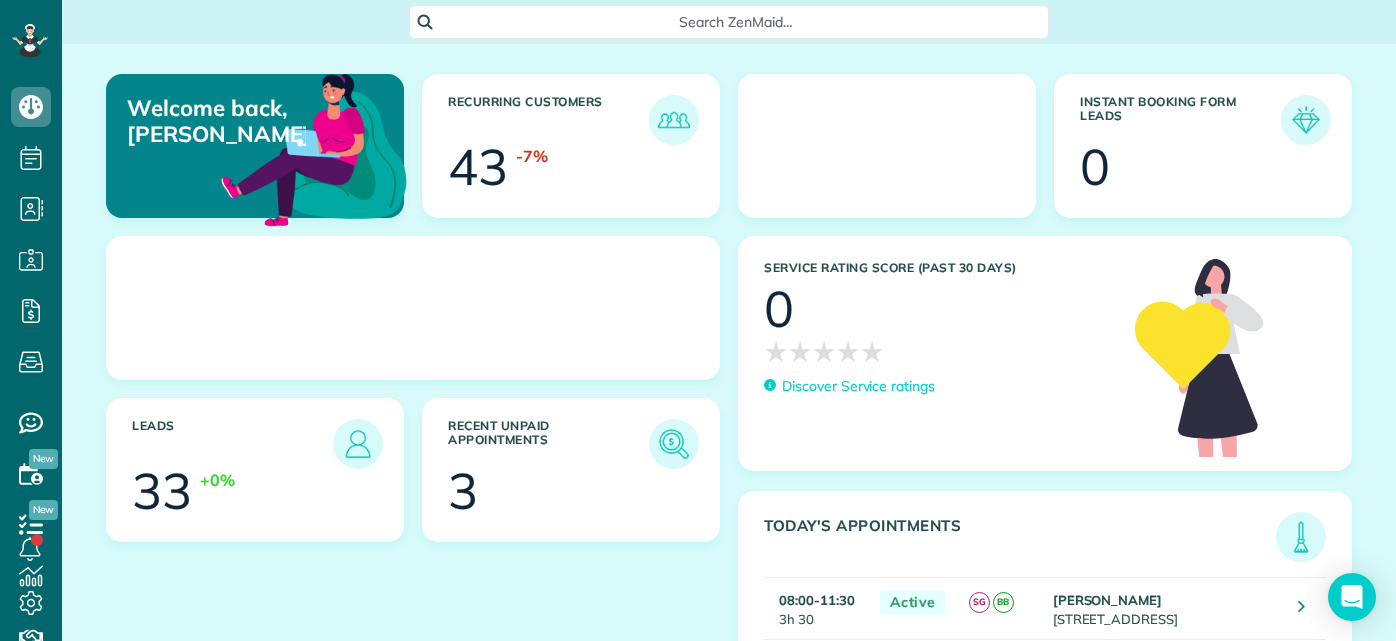 scroll, scrollTop: 0, scrollLeft: 0, axis: both 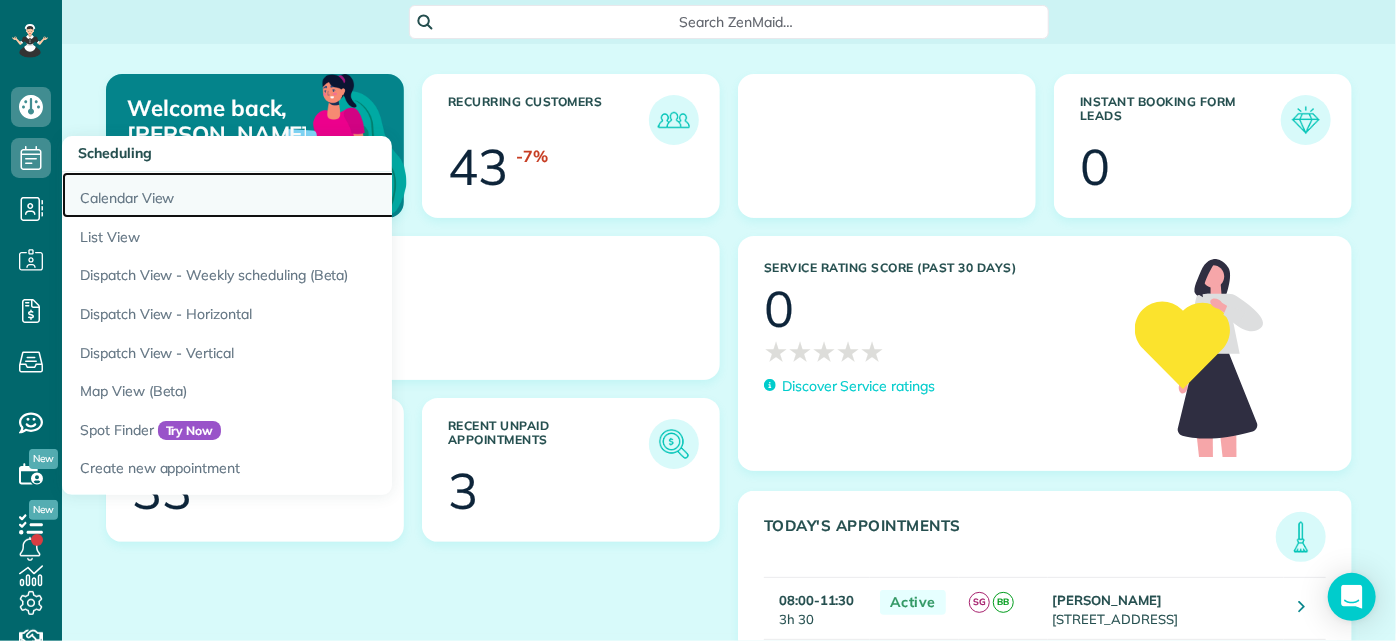 click on "Calendar View" at bounding box center [312, 195] 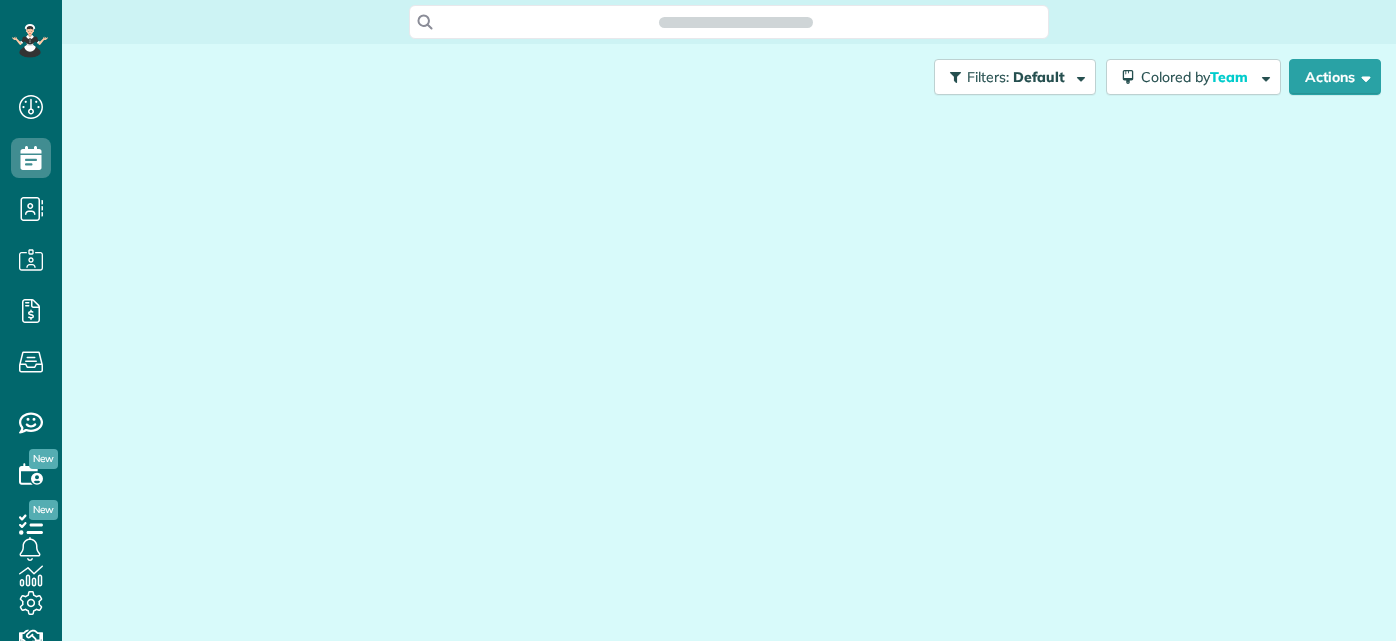 scroll, scrollTop: 0, scrollLeft: 0, axis: both 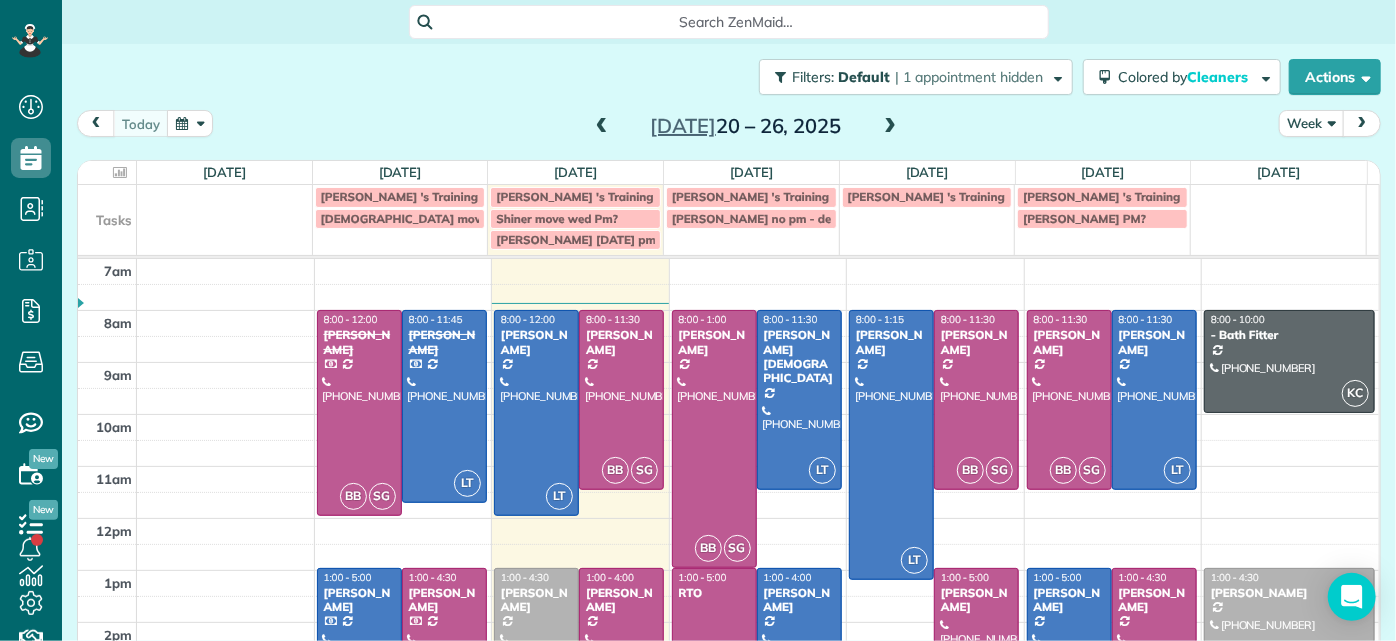 click on "[DATE]   Week [DATE] – [DATE]" at bounding box center (729, 128) 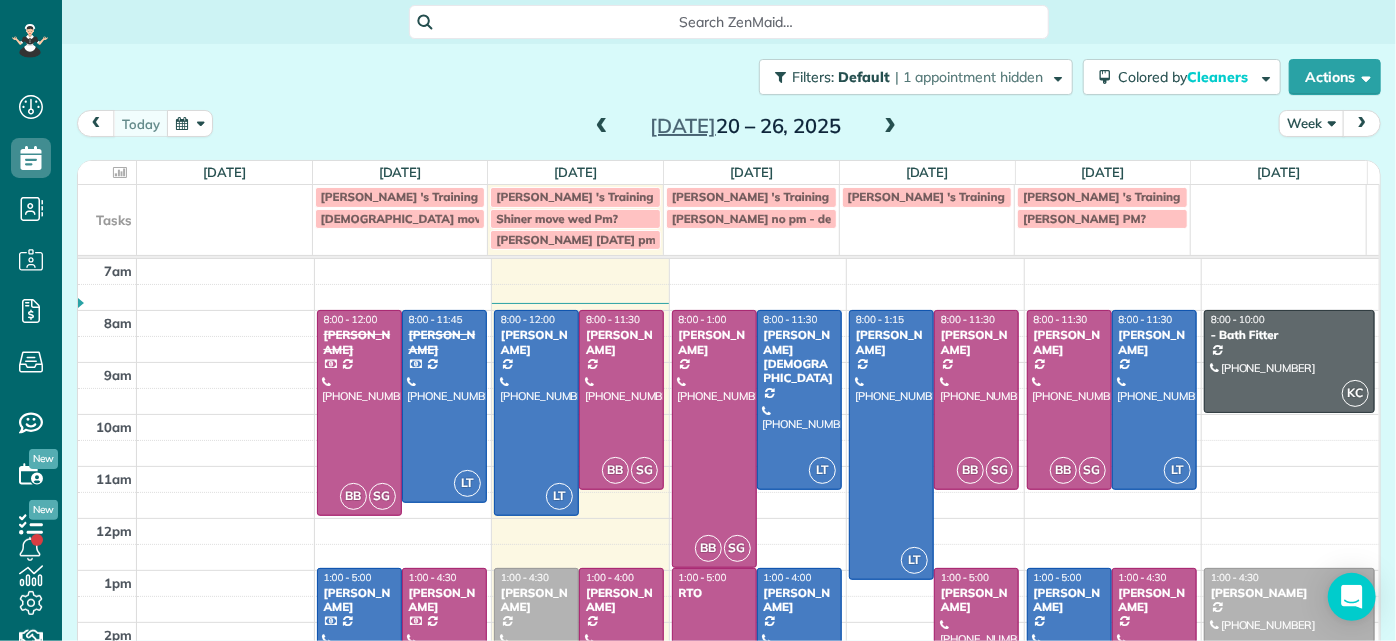 scroll, scrollTop: 173, scrollLeft: 0, axis: vertical 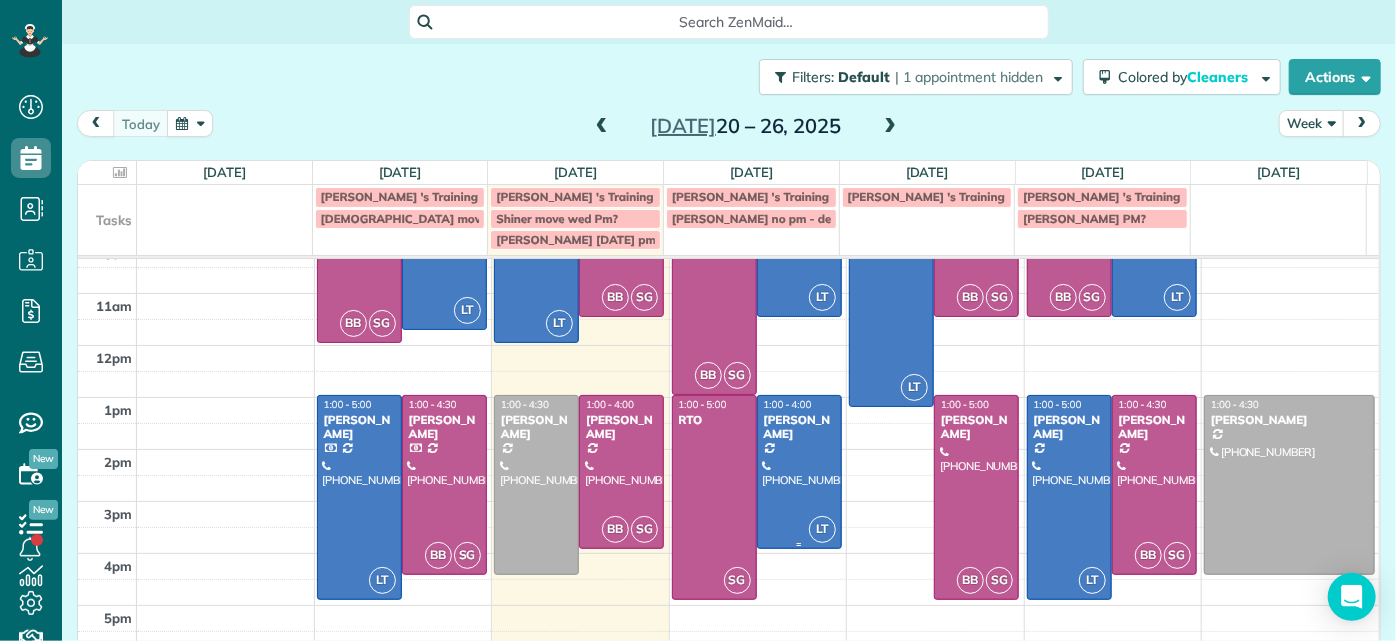 click at bounding box center [799, 472] 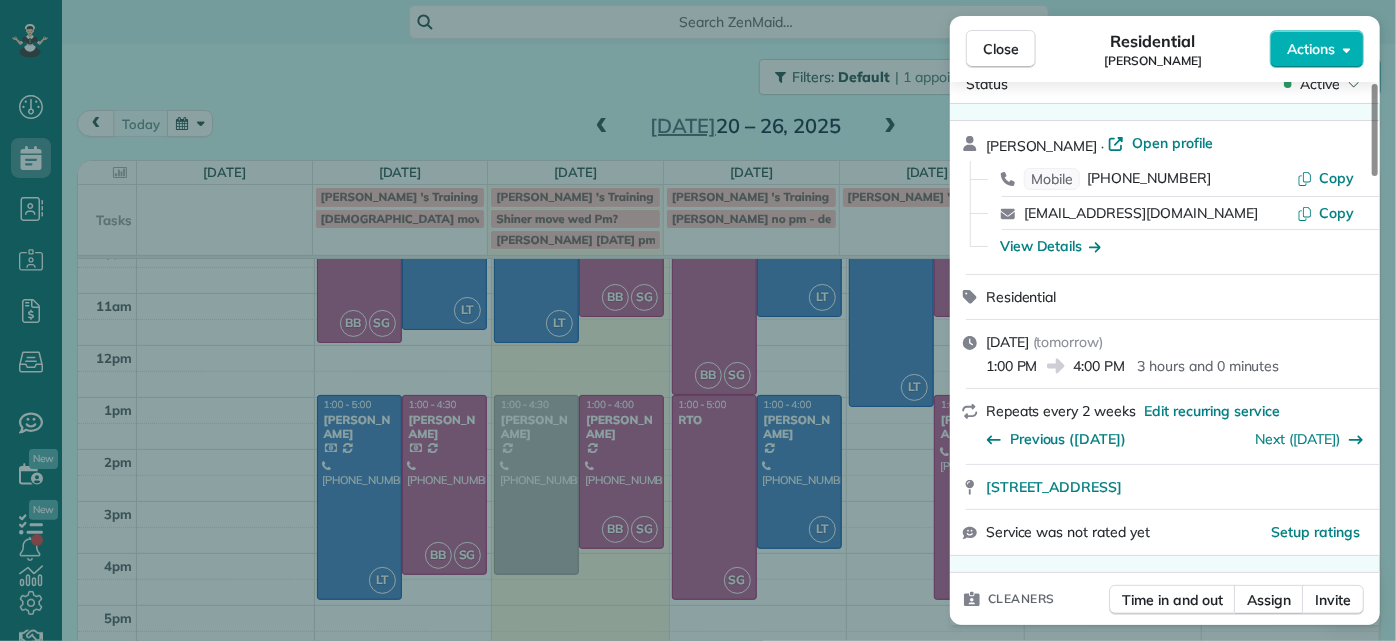 scroll, scrollTop: 0, scrollLeft: 0, axis: both 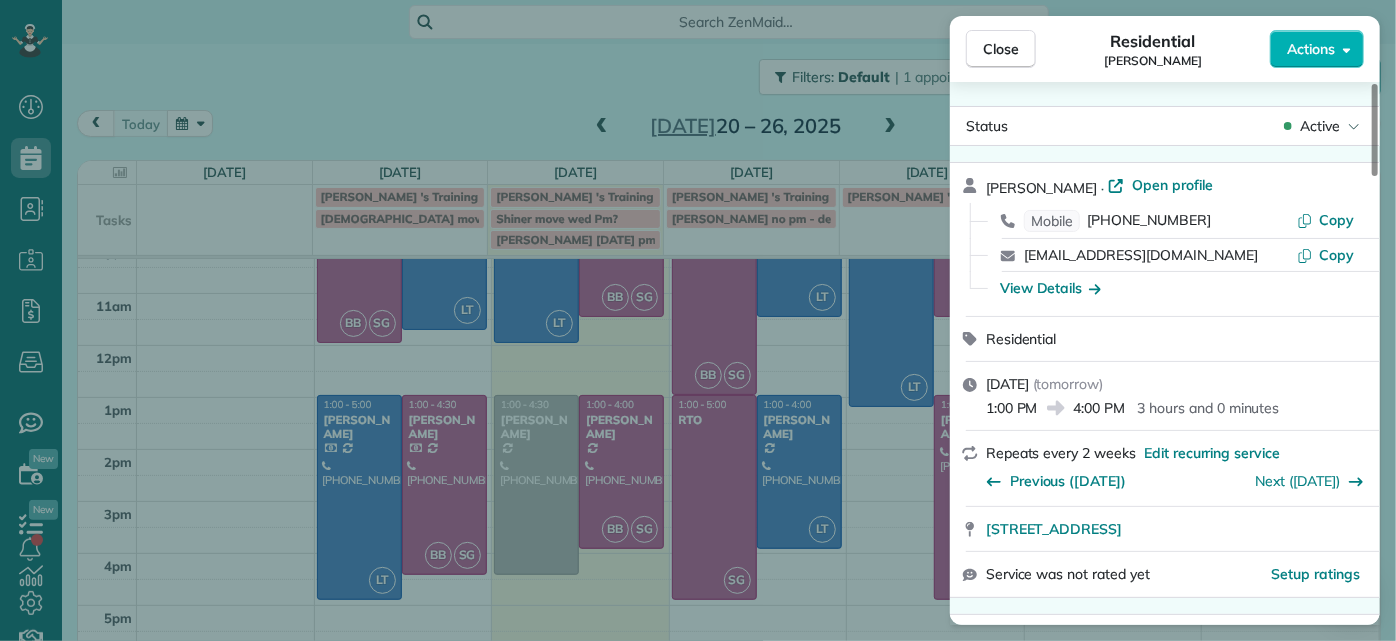 click on "Karen Shiner · Open profile Mobile (804) 539-3135 Copy kcshiner@gmail.com Copy View Details" at bounding box center (1165, 239) 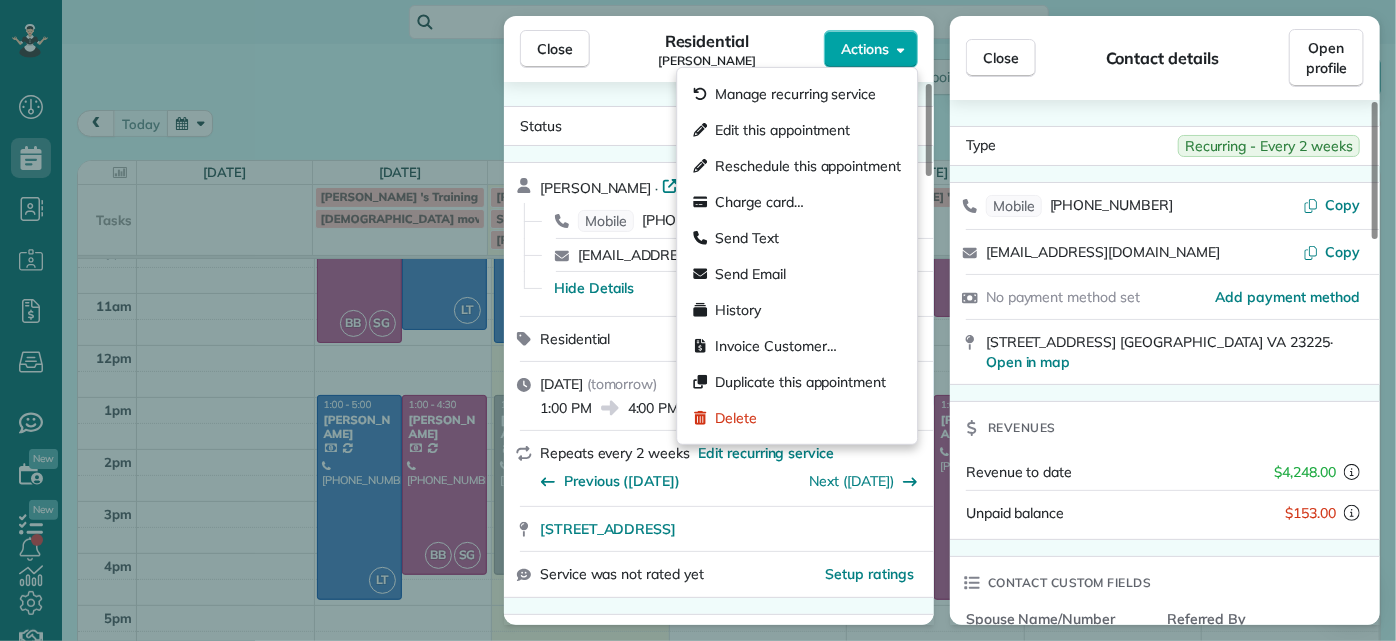 click on "Actions" at bounding box center (865, 49) 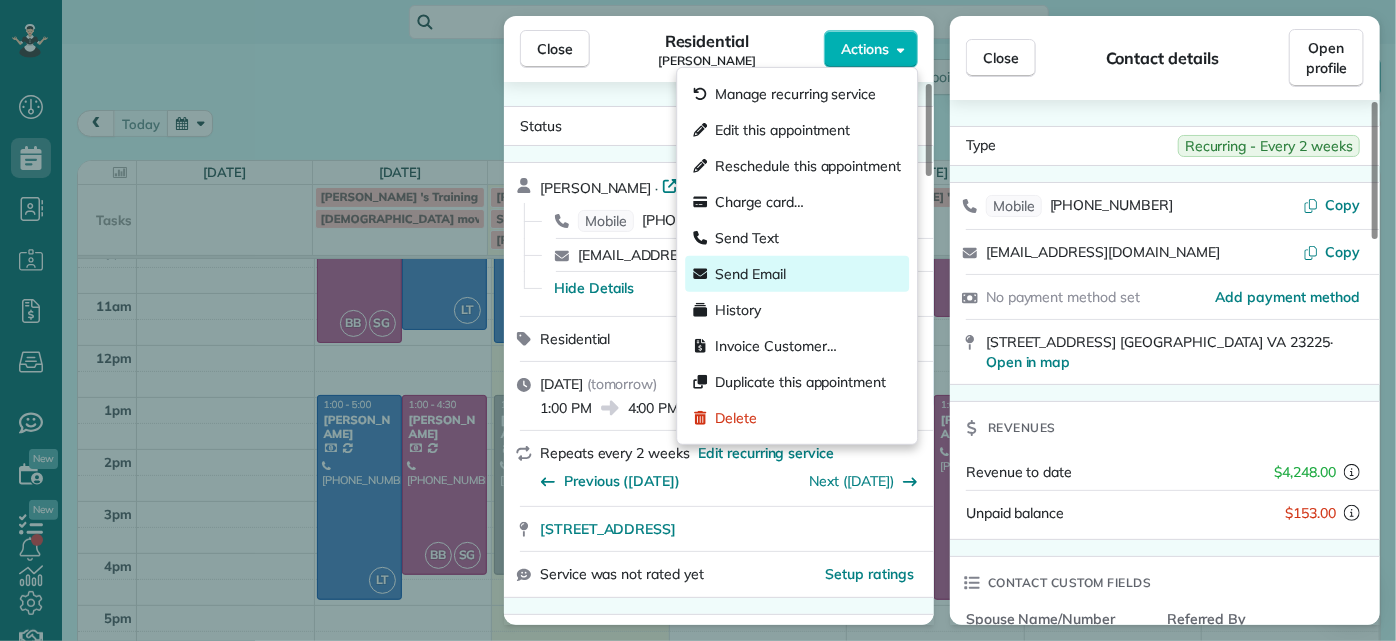 click on "Send Email" at bounding box center [750, 274] 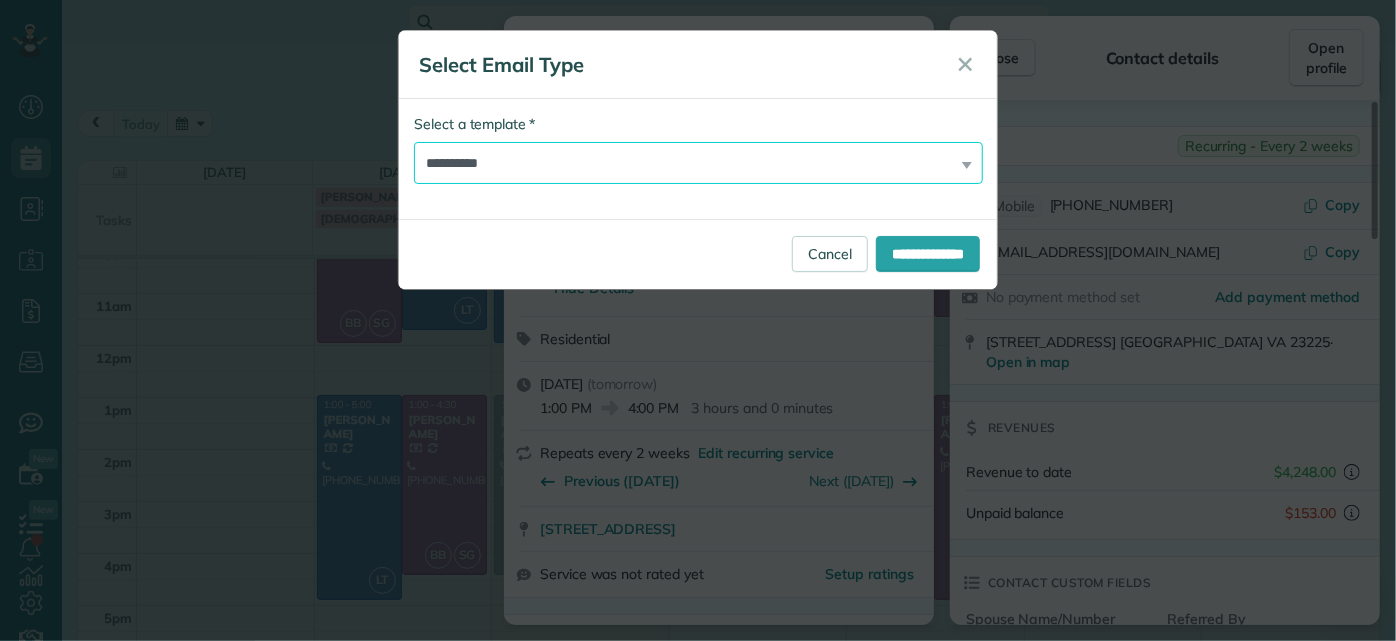 click on "**********" at bounding box center (698, 163) 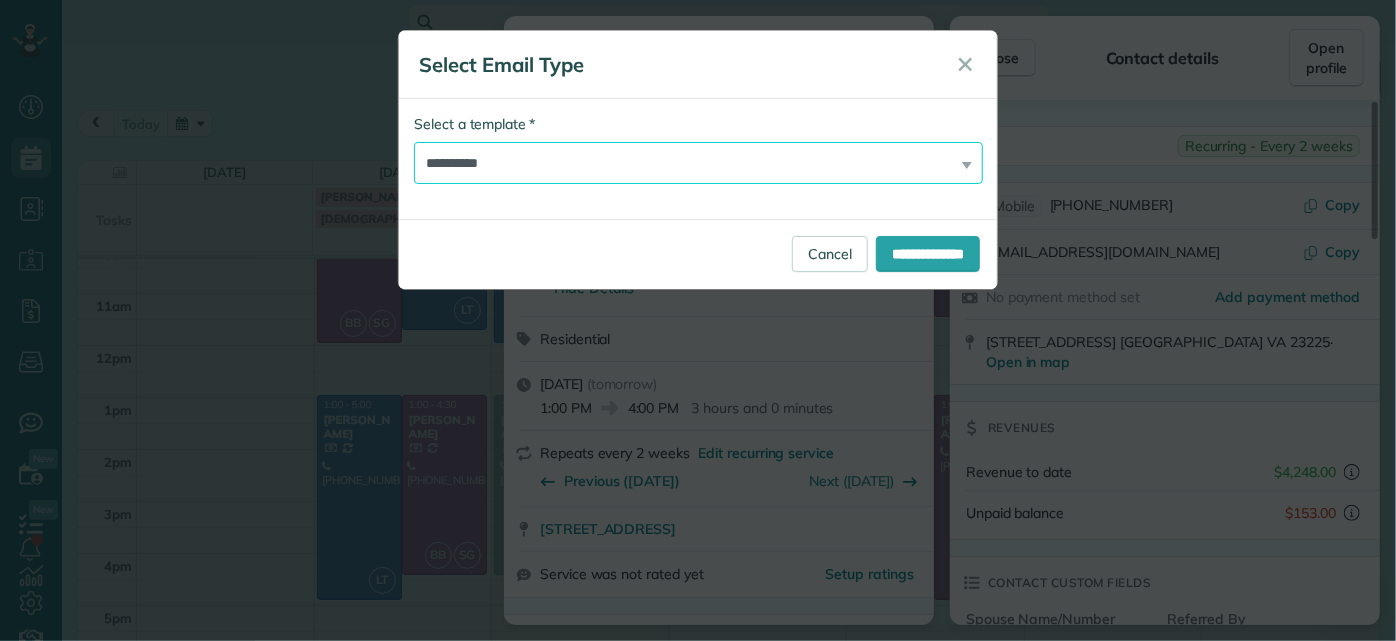 select on "****" 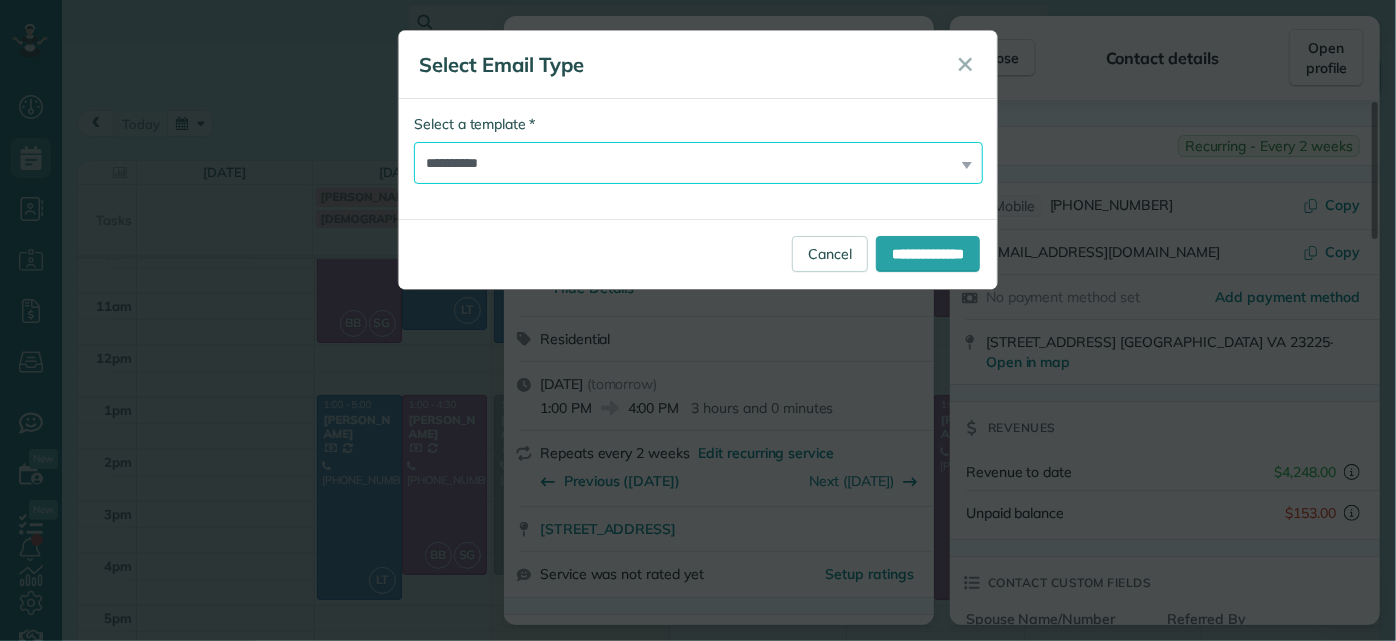 click on "**********" at bounding box center [698, 163] 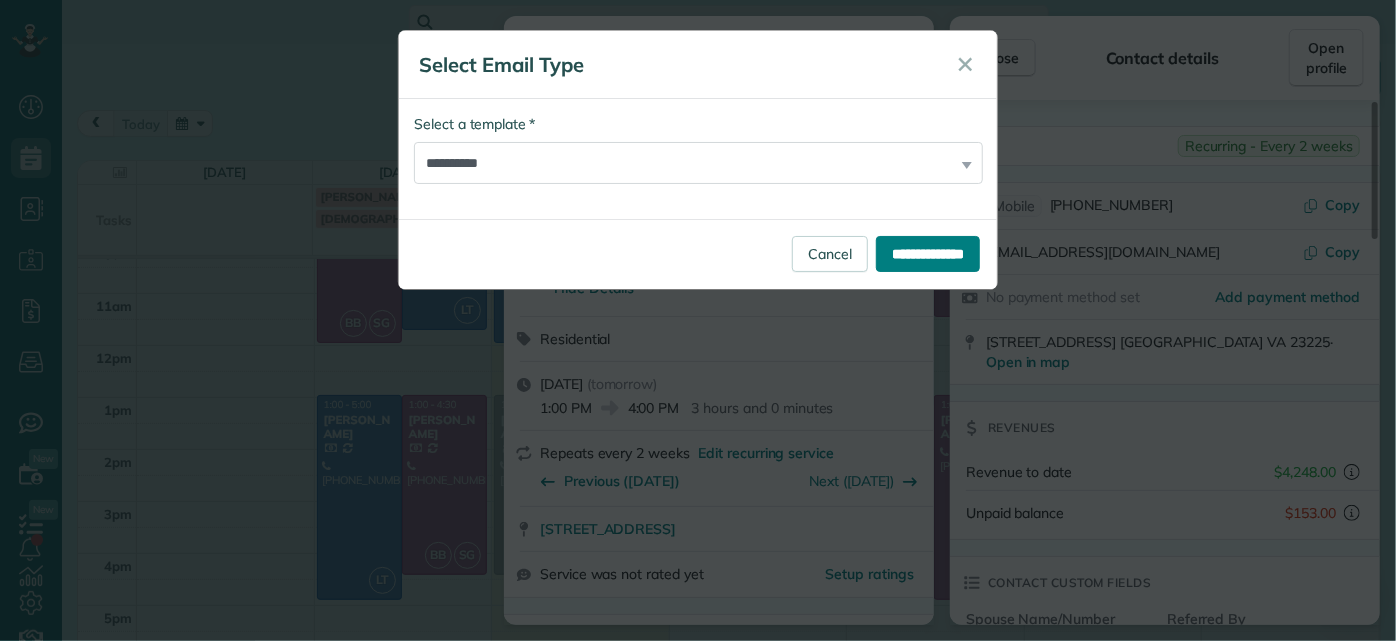 click on "**********" at bounding box center (928, 254) 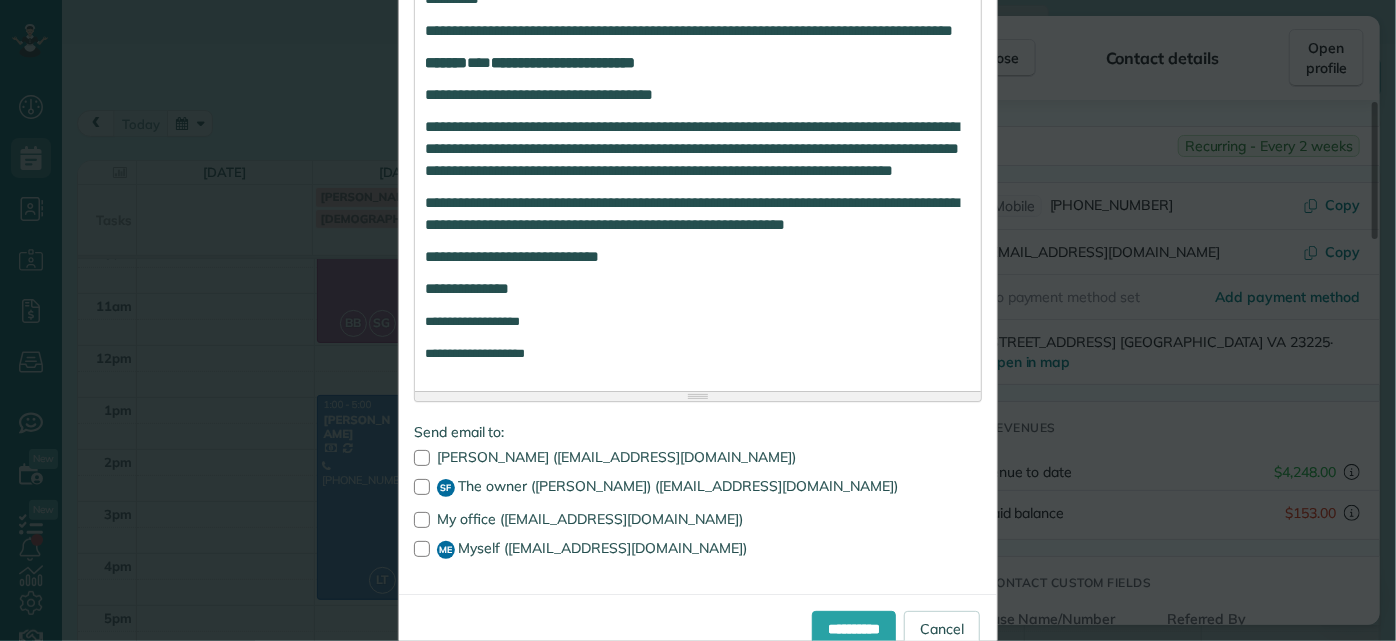 scroll, scrollTop: 454, scrollLeft: 0, axis: vertical 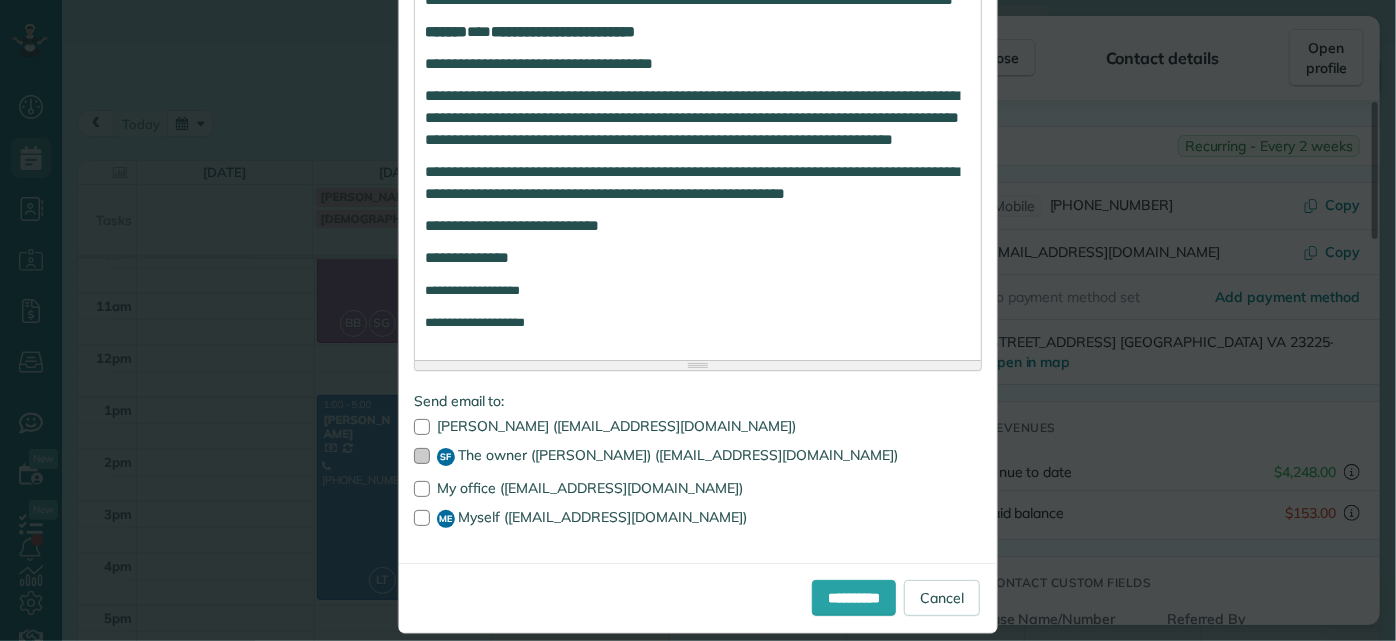 click at bounding box center [422, 456] 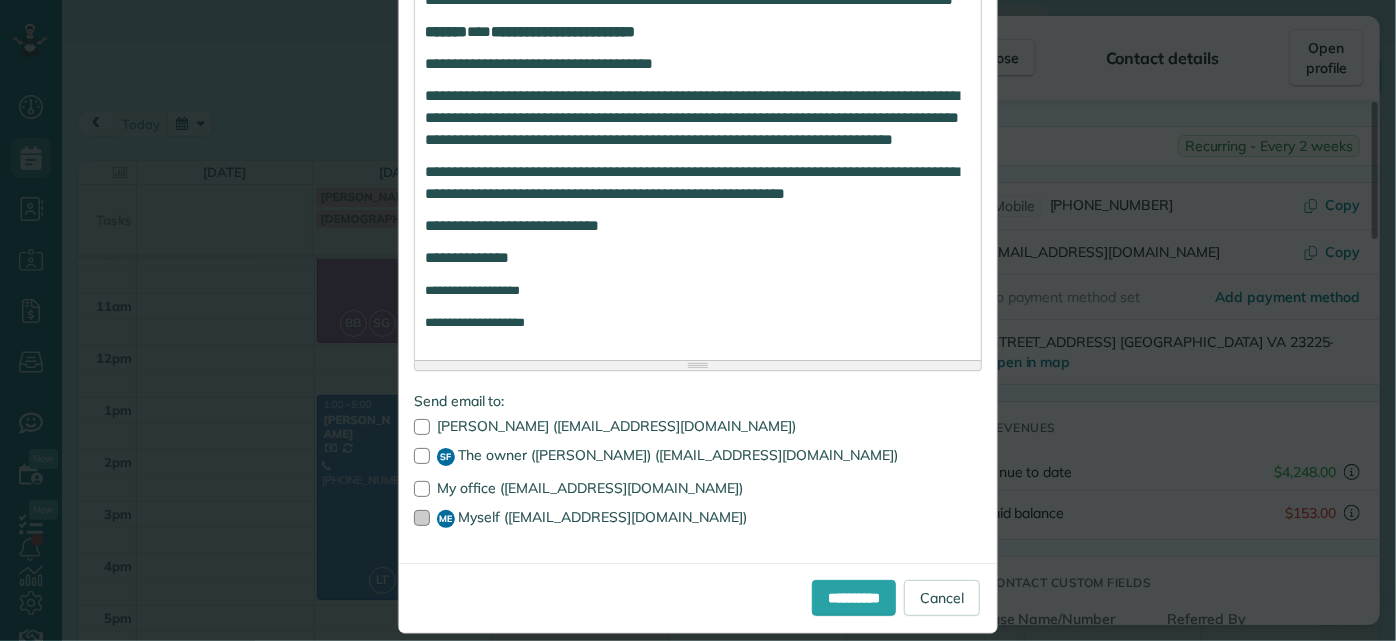 click at bounding box center [422, 518] 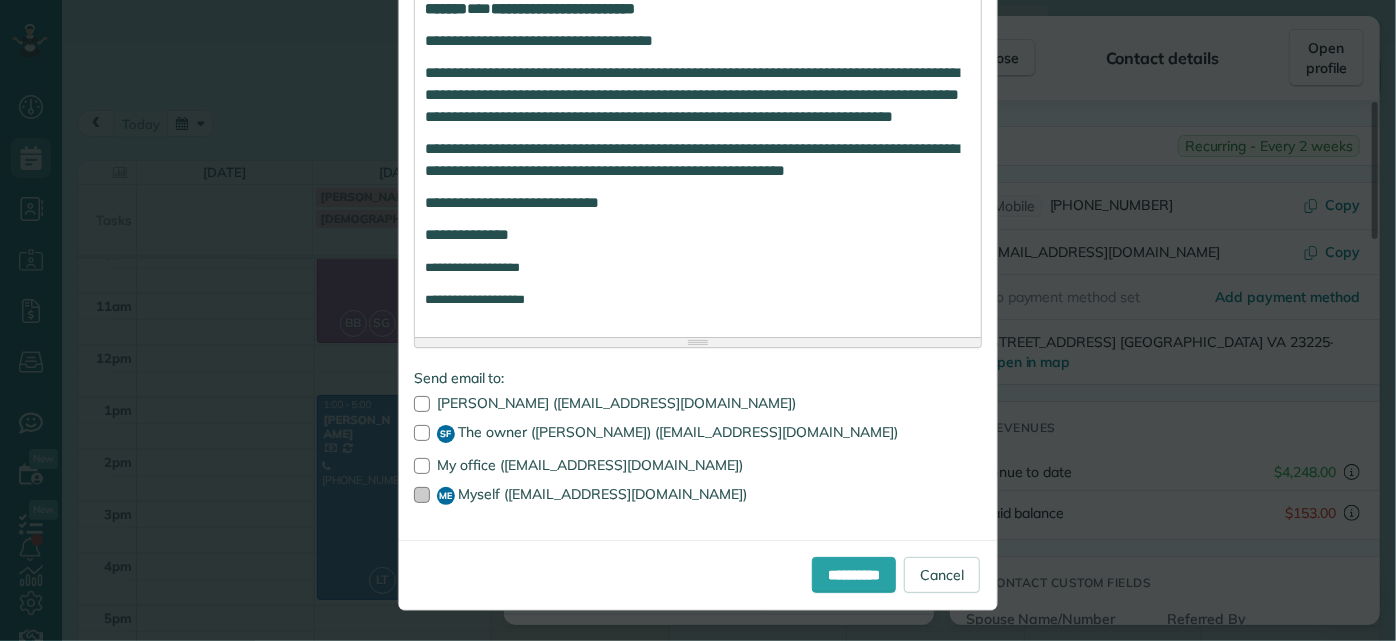 scroll, scrollTop: 518, scrollLeft: 0, axis: vertical 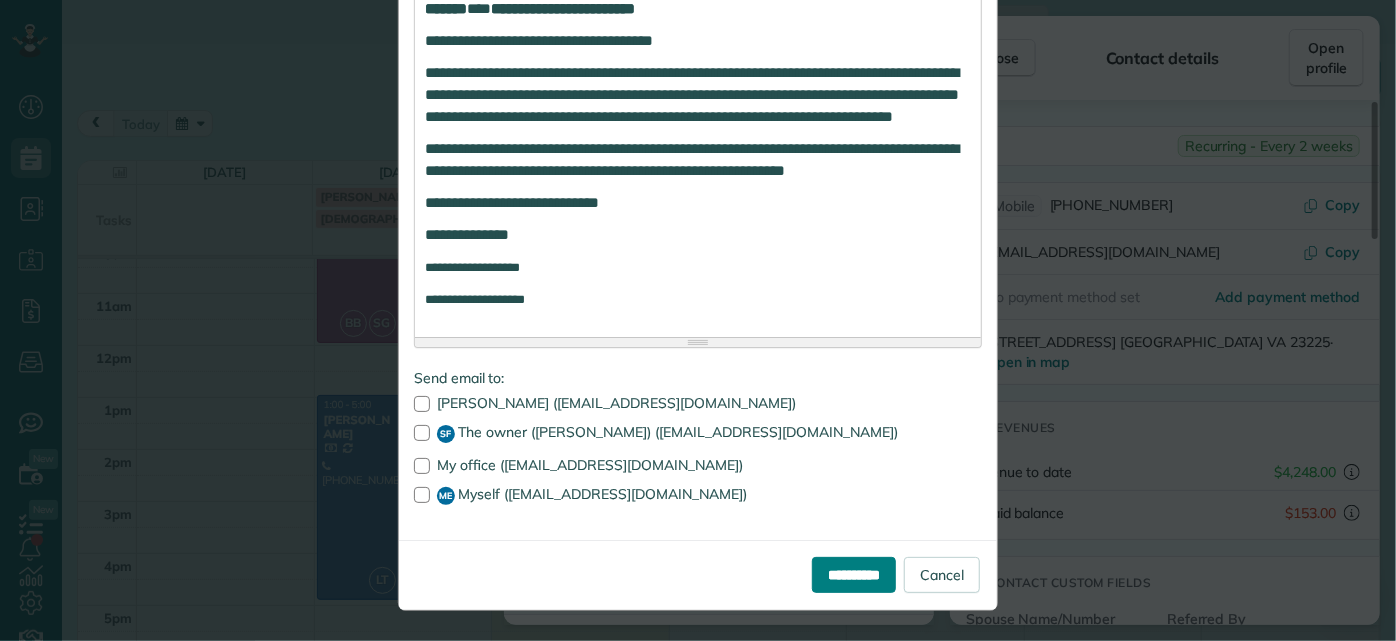 click on "**********" at bounding box center [854, 575] 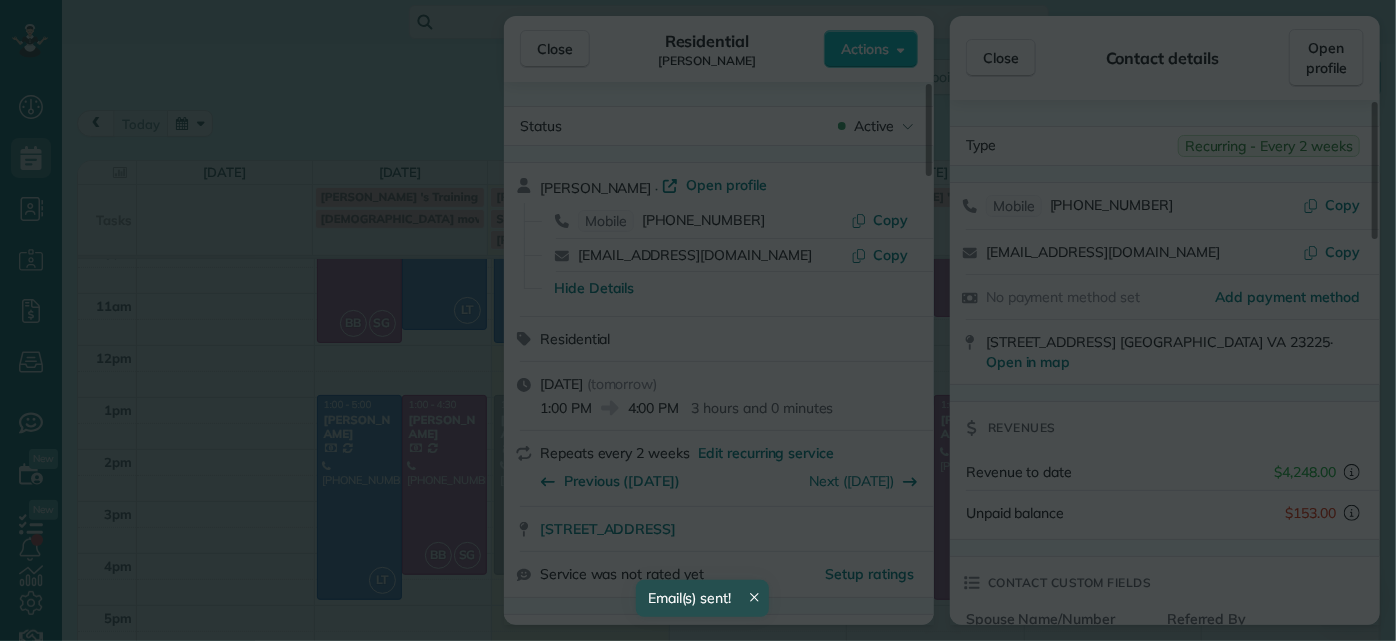 scroll, scrollTop: 0, scrollLeft: 0, axis: both 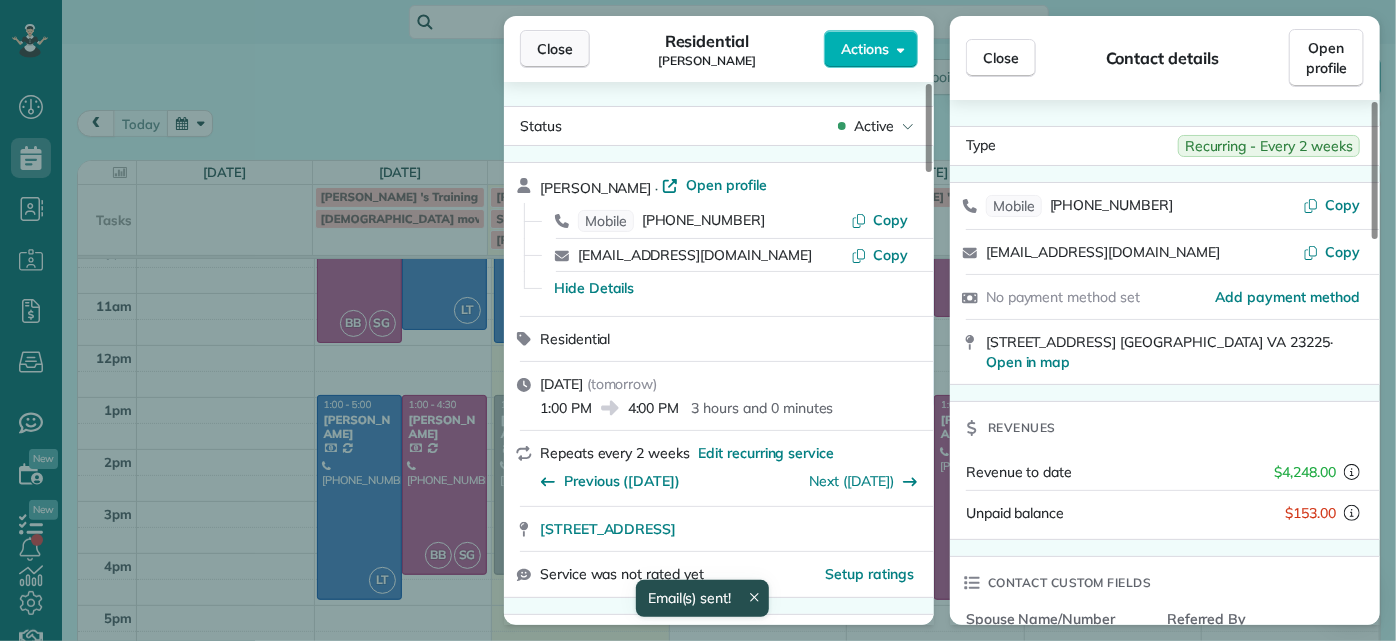 click on "Close" at bounding box center [555, 49] 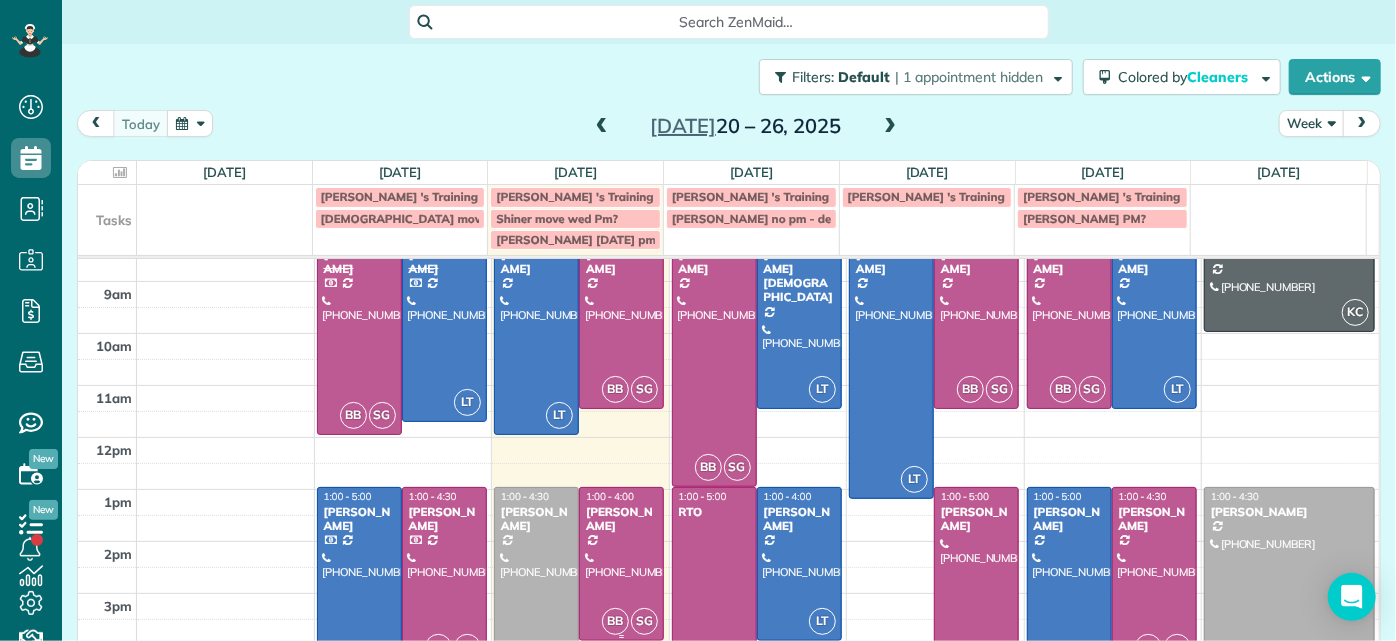 scroll, scrollTop: 173, scrollLeft: 0, axis: vertical 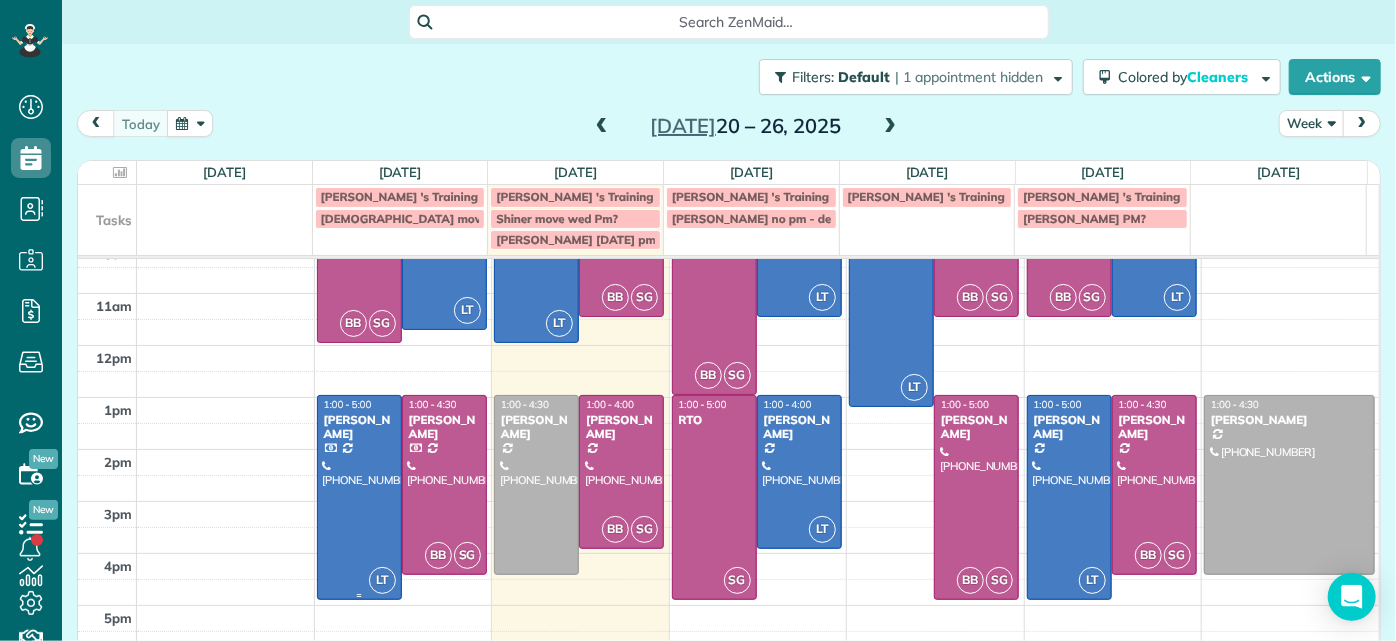 click at bounding box center [359, 498] 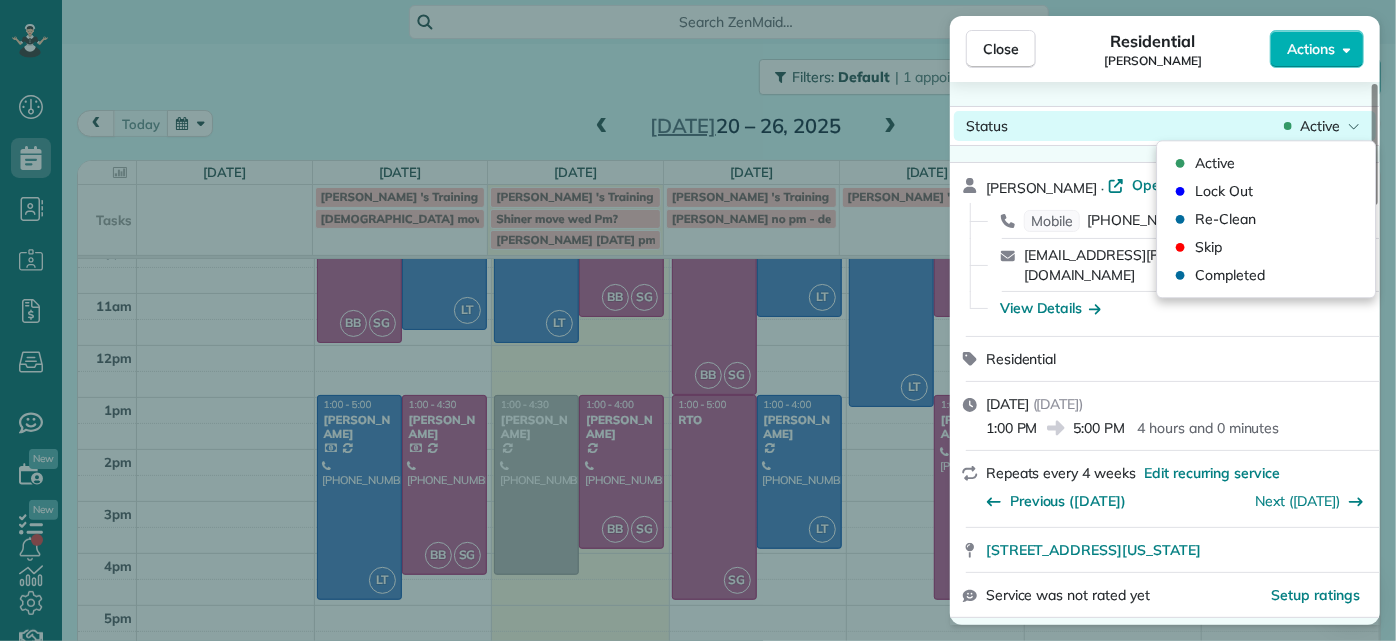 click on "Active" at bounding box center (1320, 126) 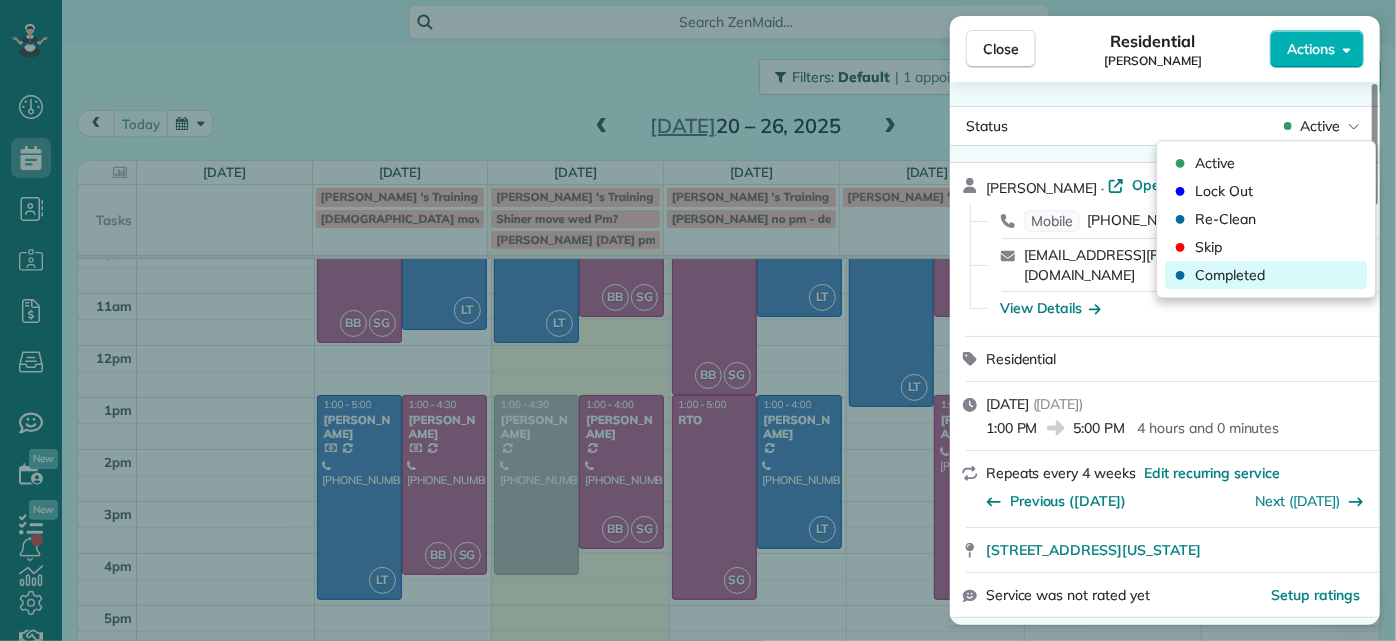 click on "Completed" at bounding box center [1230, 275] 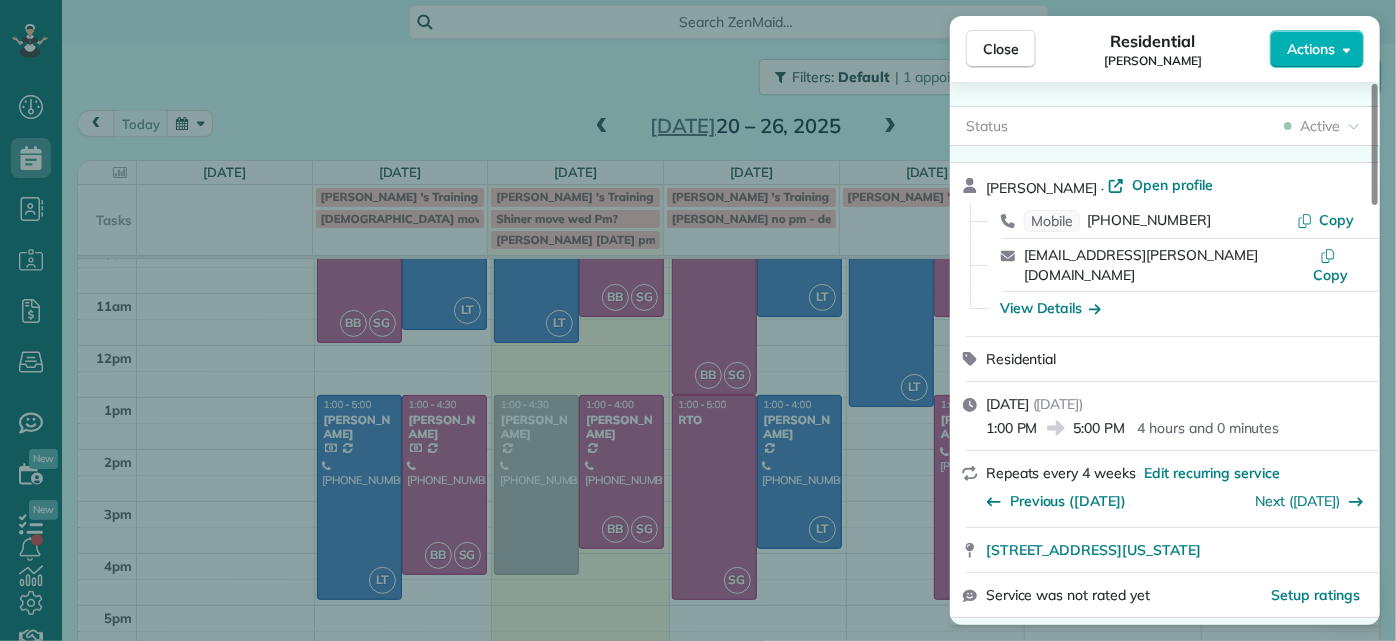 click on "Close Residential Emma Arata Actions Status Active Emma Arata · Open profile Mobile (434) 249-0050 Copy emma.arata@gmail.com Copy View Details Residential Monday, July 21, 2025 ( yesterday ) 1:00 PM 5:00 PM 4 hours and 0 minutes Repeats every 4 weeks Edit recurring service Previous (Jun 27) Next (Aug 20) 3014 Noble Avenue Richmond Virginia 23222 Service was not rated yet Setup ratings Cleaners Time in and out Assign Invite Cleaners Laura   Thaller 1:00 PM 5:00 PM Checklist Try Now Keep this appointment up to your standards. Stay on top of every detail, keep your cleaners organised, and your client happy. Assign a checklist Watch a 5 min demo Billing Billing actions Price $210.00 Overcharge $0.00 Discount $0.00 Coupon discount - Primary tax - Secondary tax - Total appointment price $210.00 Tips collected New feature! $0.00 Paid by card Total including tip $210.00 Get paid online in no-time! Send an invoice and reward your cleaners with tips Charge customer credit card Appointment custom fields Man Hours - 0 5" at bounding box center [698, 320] 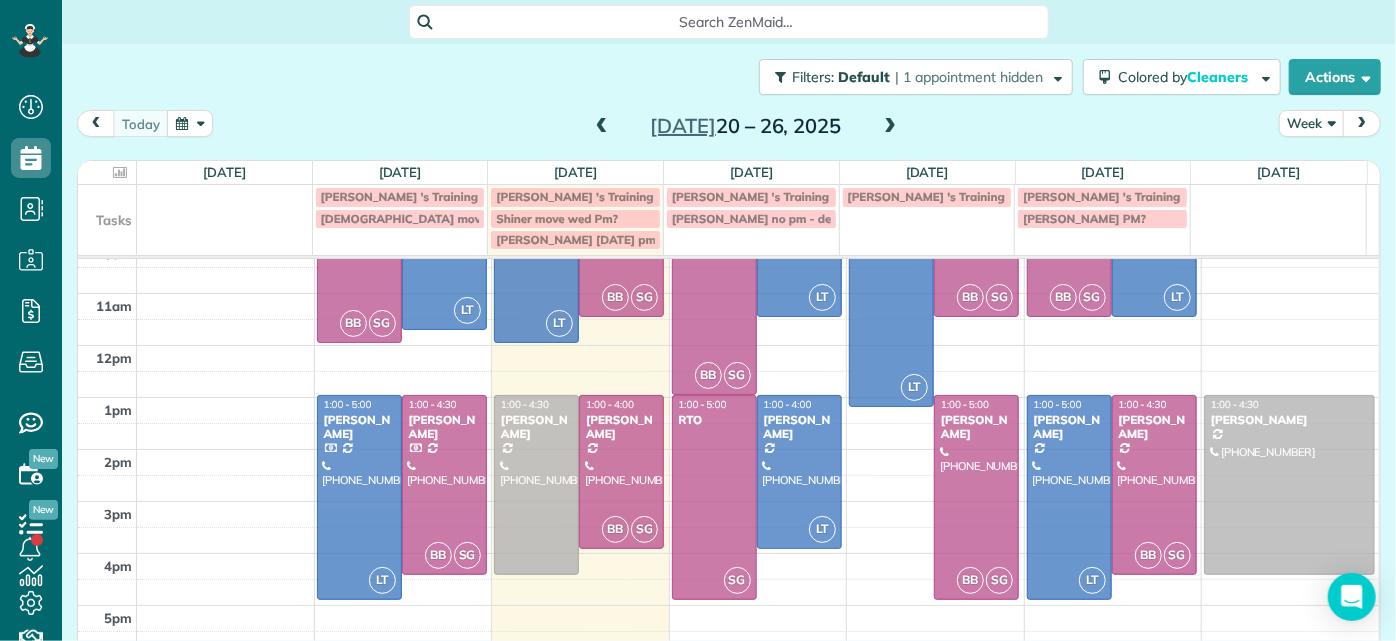 click on "Dashboard
Scheduling
Calendar View
List View
Dispatch View - Weekly scheduling (Beta)" at bounding box center [698, 320] 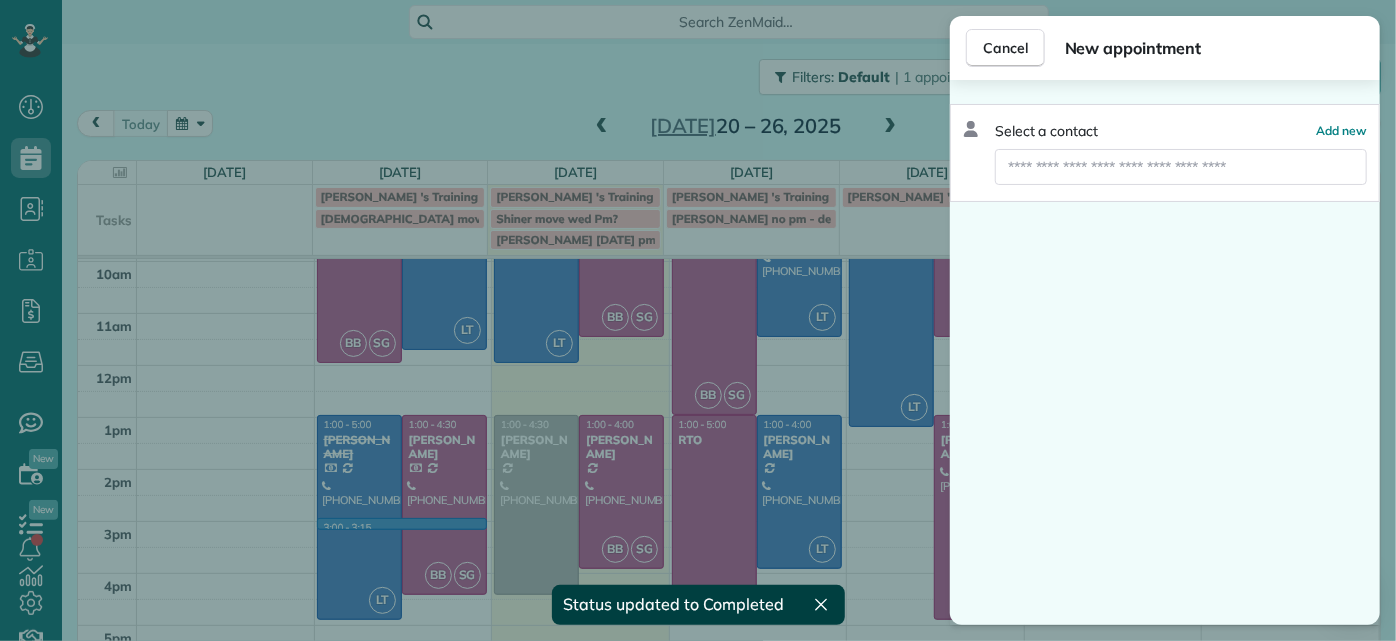 click on "Cancel New appointment Select a contact Add new" at bounding box center (698, 320) 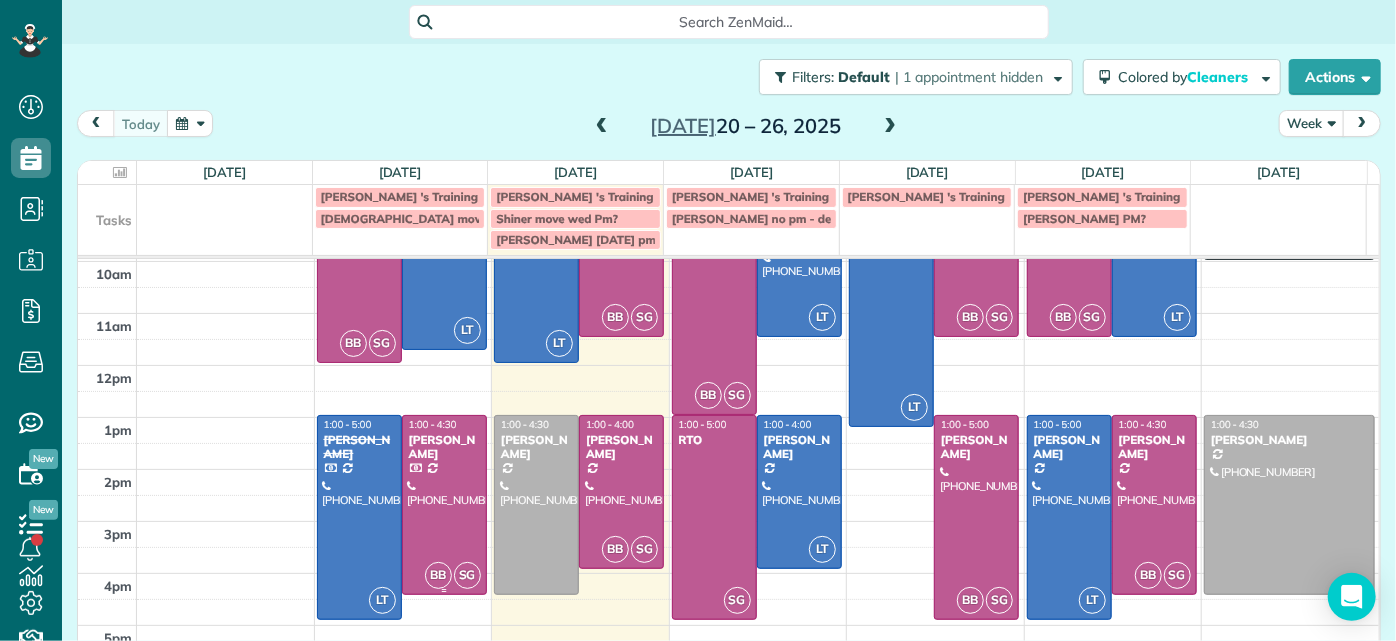 click at bounding box center [444, 505] 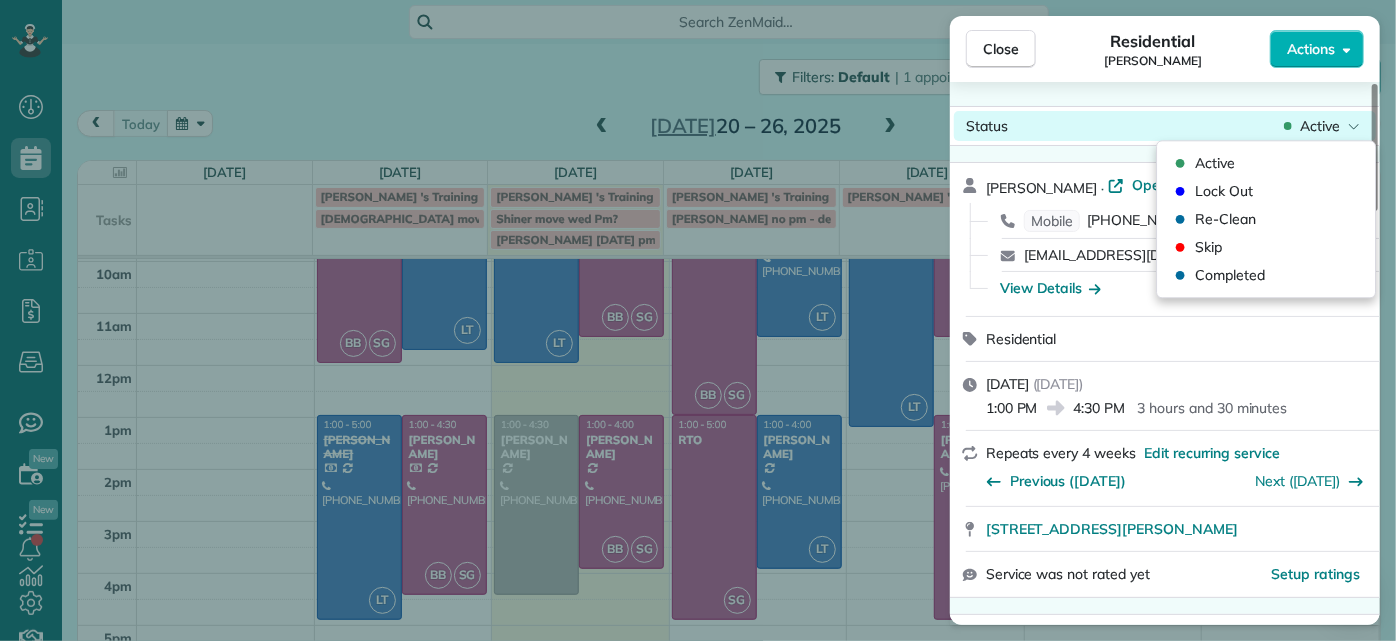 click on "Active" at bounding box center [1320, 126] 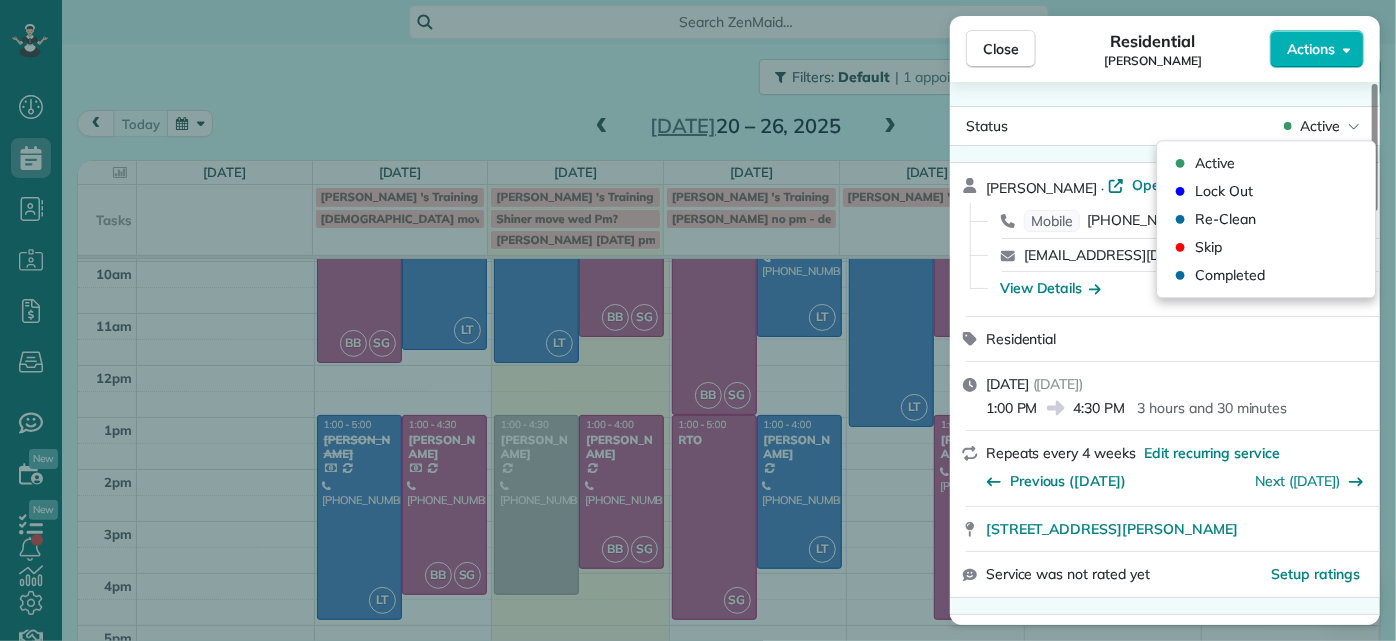 click on "Close Residential Gary Murphree Actions Status Active Gary Murphree · Open profile Mobile (804) 240-7617 Copy gmurphree2@gmail.com Copy View Details Residential Monday, July 21, 2025 ( yesterday ) 1:00 PM 4:30 PM 3 hours and 30 minutes Repeats every 4 weeks Edit recurring service Previous (Jun 17) Next (Aug 18) 6228 Ellis Avenue Richmond VA 23228 Service was not rated yet Setup ratings Cleaners Time in and out Assign Invite Cleaners Brittany   Brown 1:00 PM 4:30 PM Sophie   Gibbs 1:00 PM 4:30 PM Checklist Try Now Keep this appointment up to your standards. Stay on top of every detail, keep your cleaners organised, and your client happy. Assign a checklist Watch a 5 min demo Billing Billing actions Price $190.00 Overcharge $0.00 Discount $0.00 Coupon discount - Primary tax - Secondary tax - Total appointment price $190.00 Tips collected New feature! $0.00 Paid by card Total including tip $190.00 Get paid online in no-time! Send an invoice and reward your cleaners with tips Charge customer credit card 3.5 - 0" at bounding box center [698, 320] 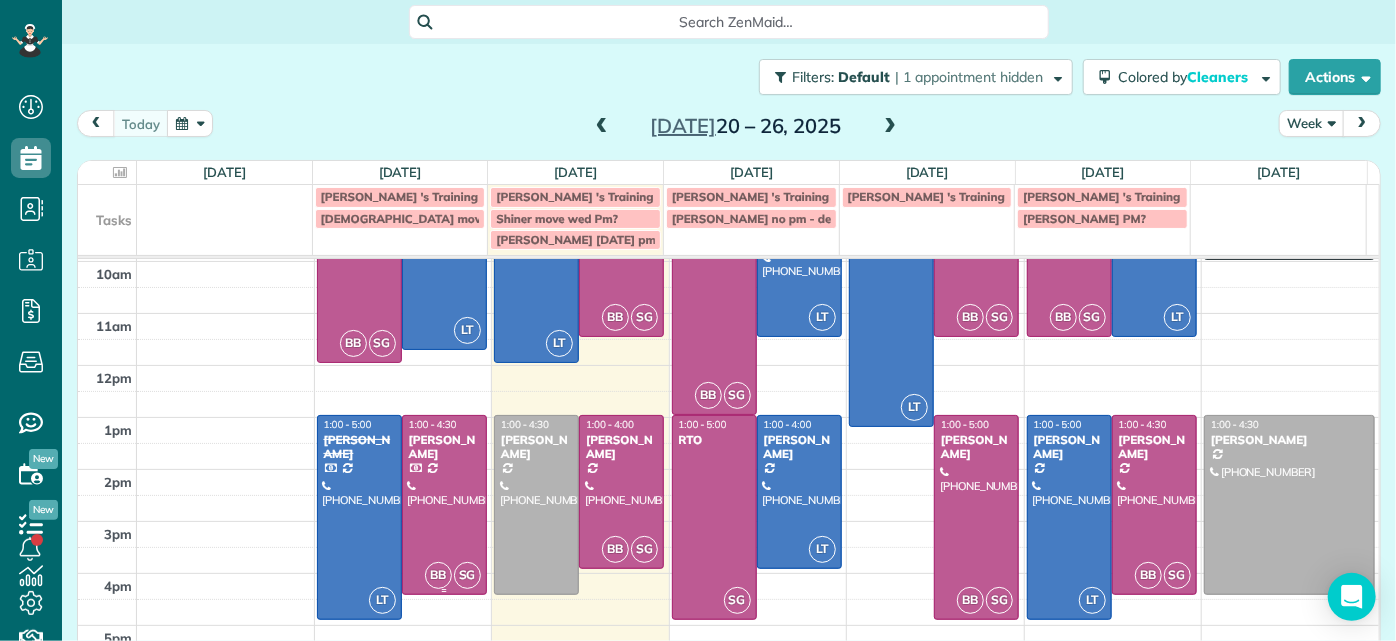click at bounding box center [444, 505] 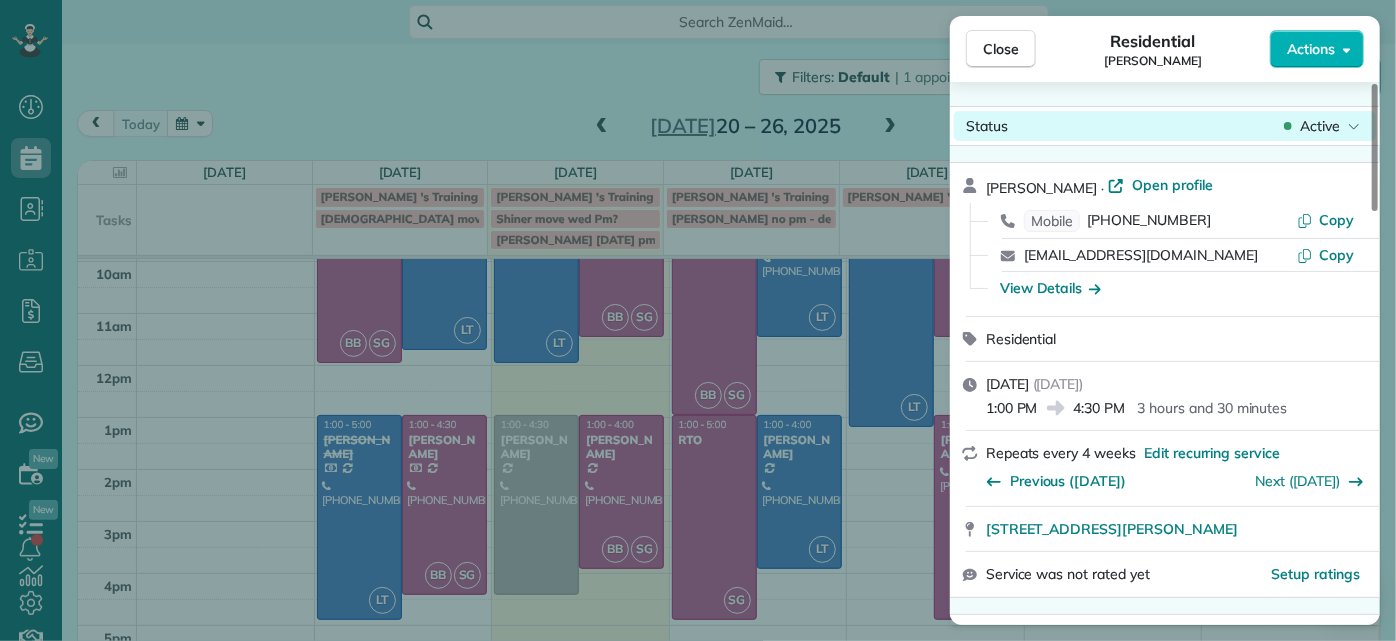 click on "Active" at bounding box center [1320, 126] 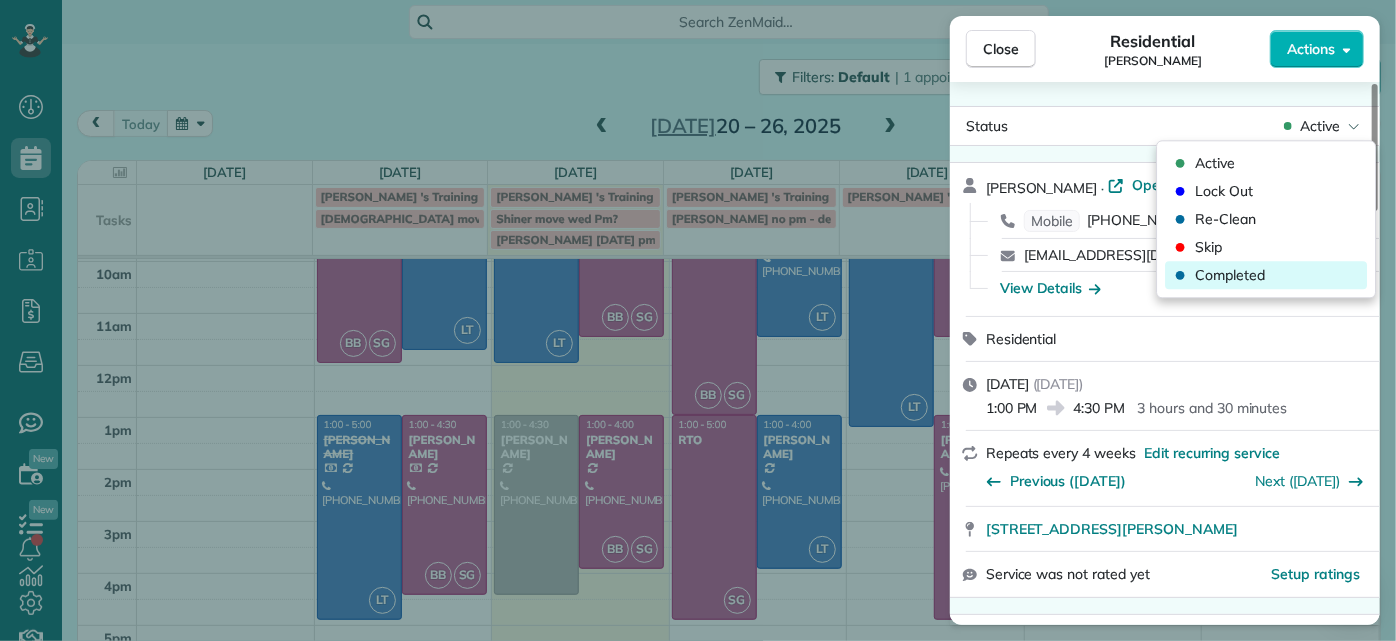 click on "Completed" at bounding box center (1230, 275) 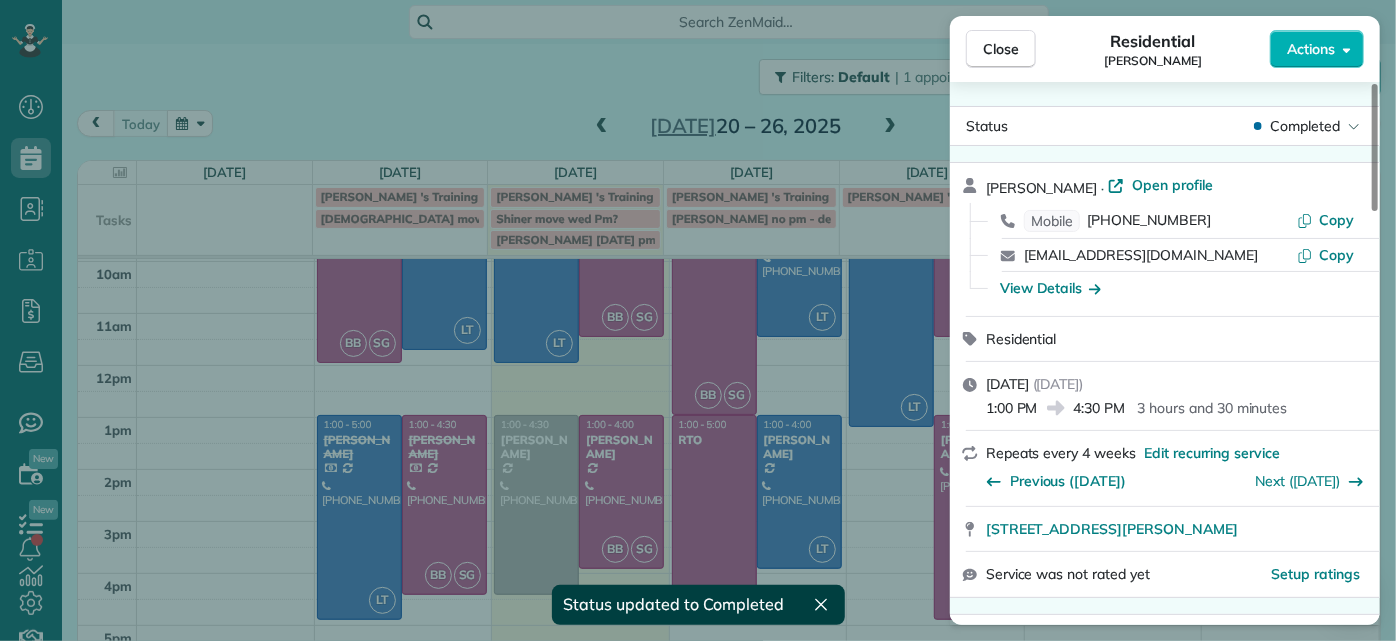 scroll, scrollTop: 153, scrollLeft: 0, axis: vertical 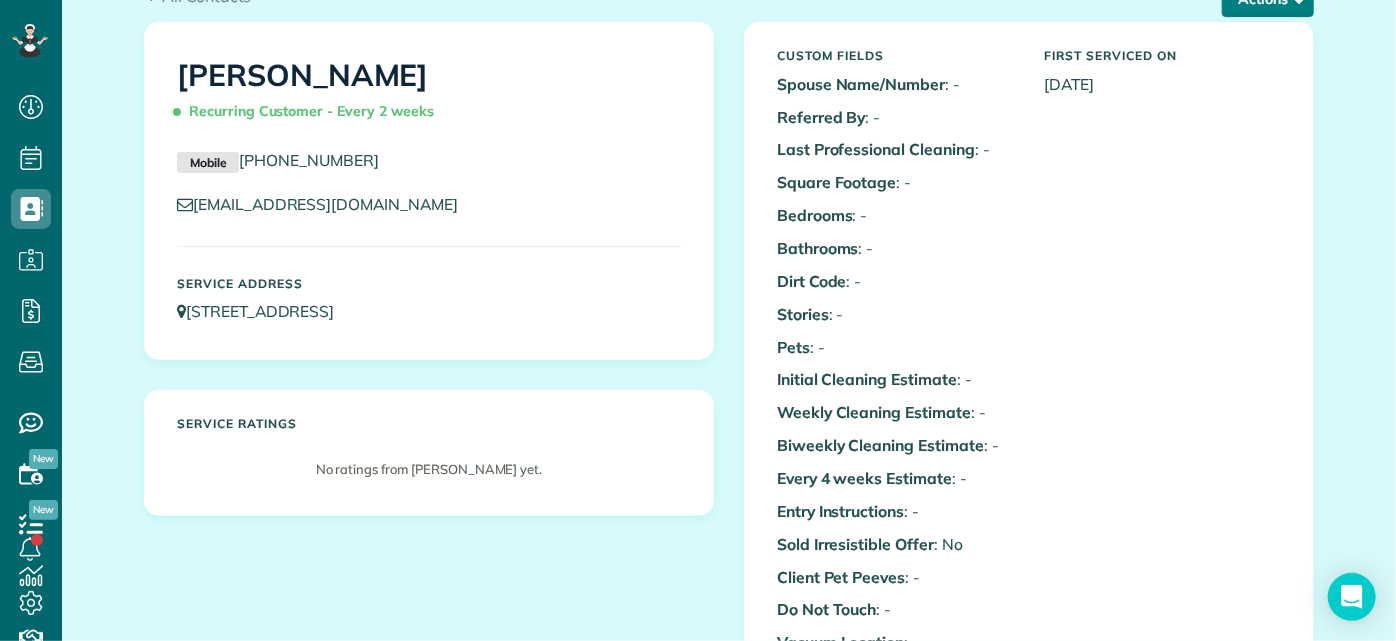 click on "Actions" at bounding box center [1268, -1] 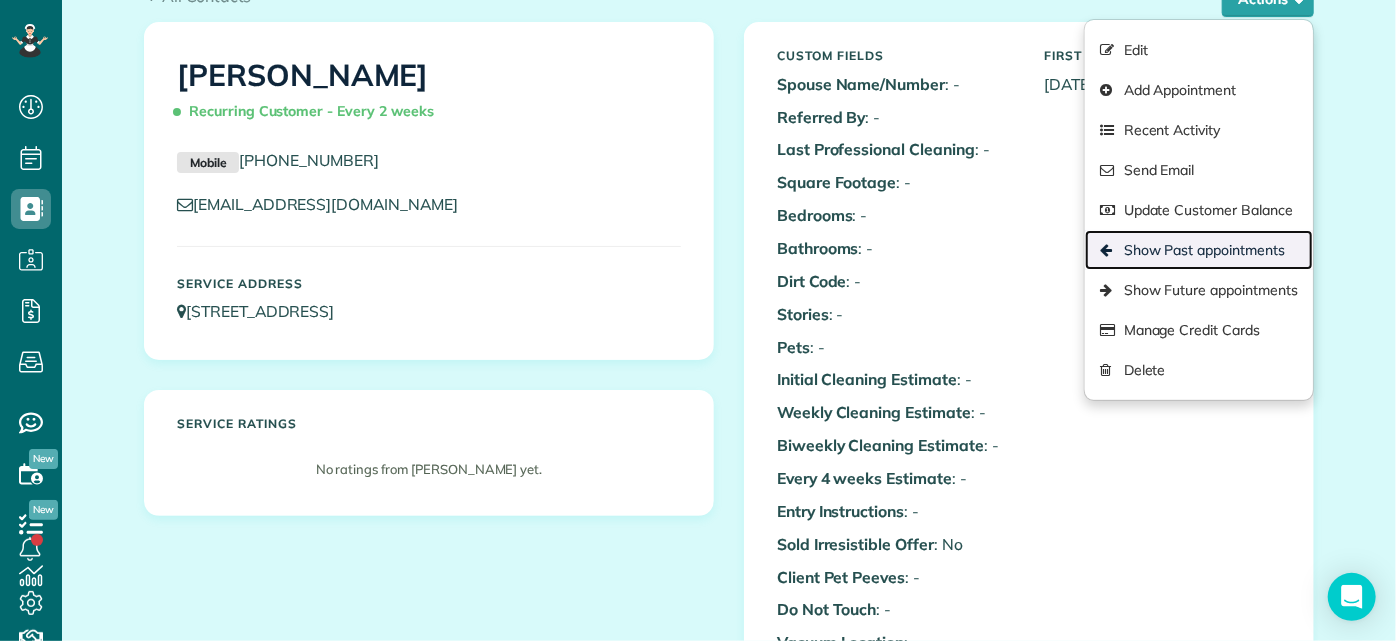 click on "Show Past appointments" at bounding box center (1199, 250) 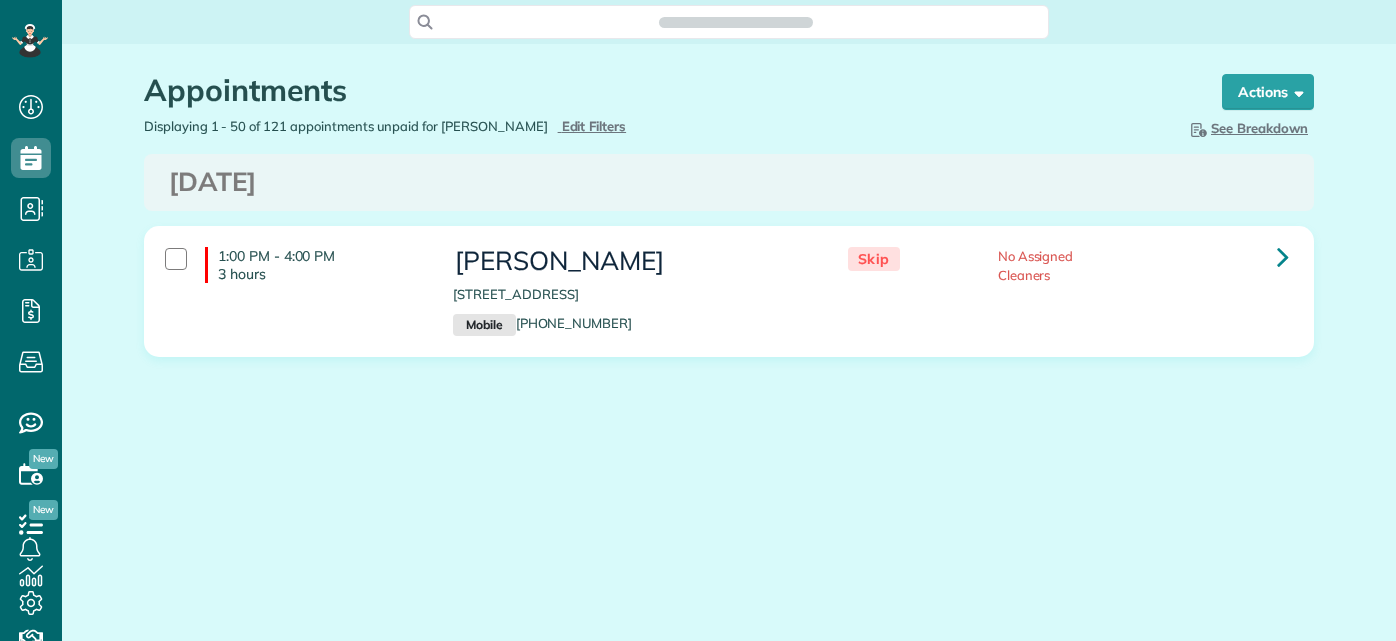scroll, scrollTop: 0, scrollLeft: 0, axis: both 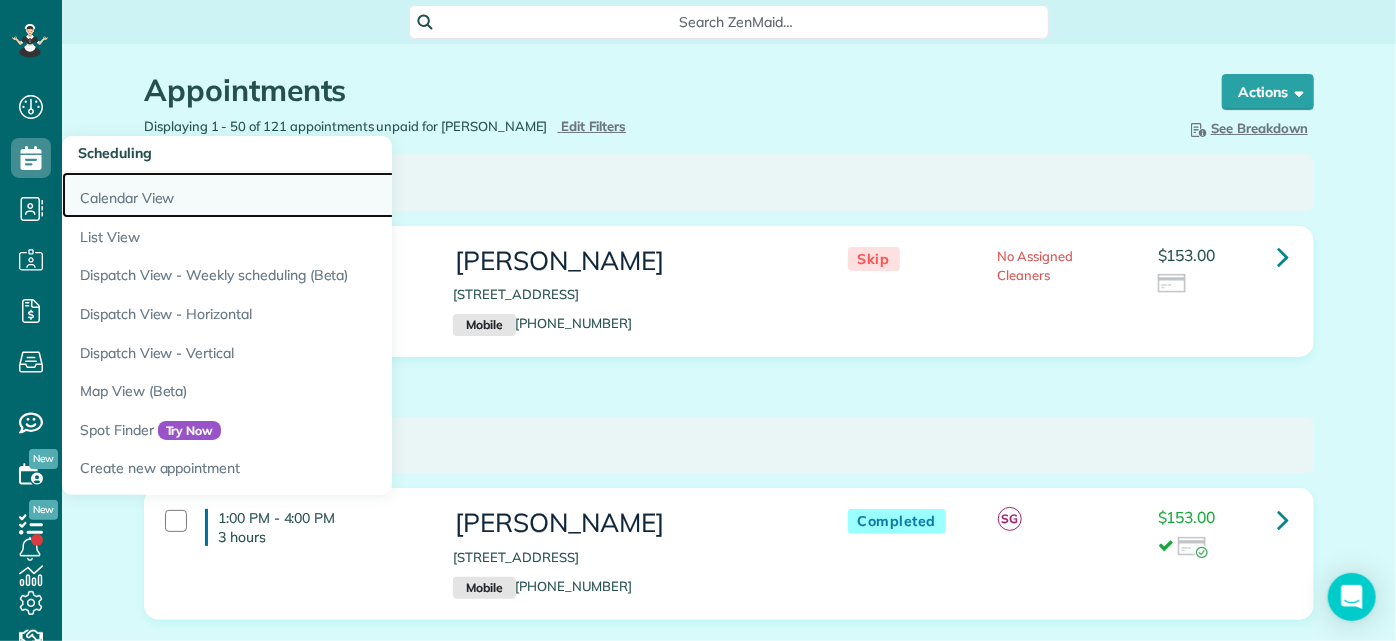 click on "Calendar View" at bounding box center (312, 195) 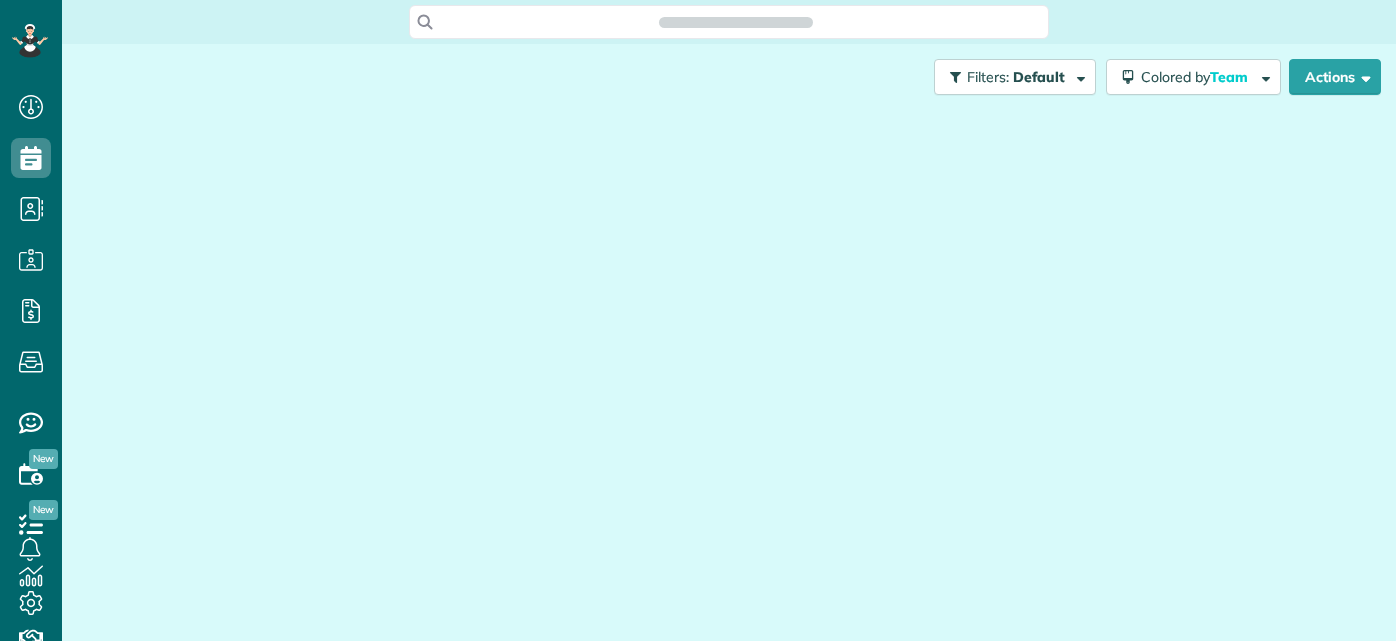 scroll, scrollTop: 0, scrollLeft: 0, axis: both 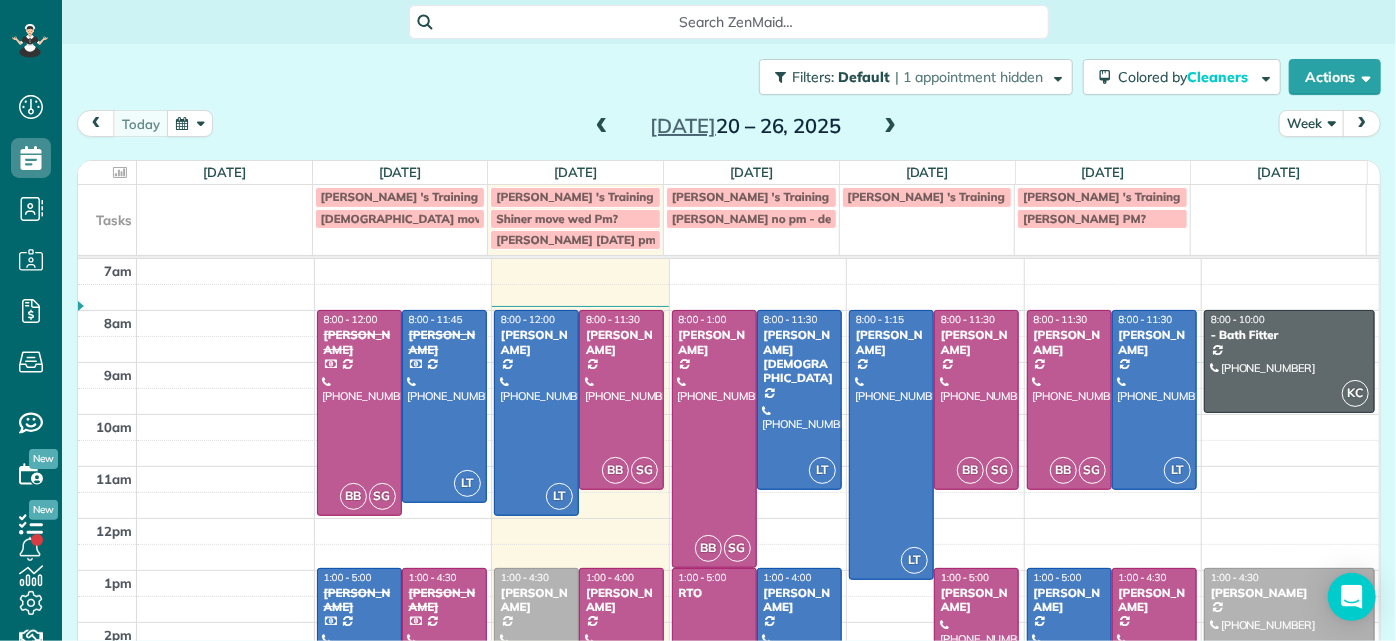 click on "[PERSON_NAME]" at bounding box center [536, 600] 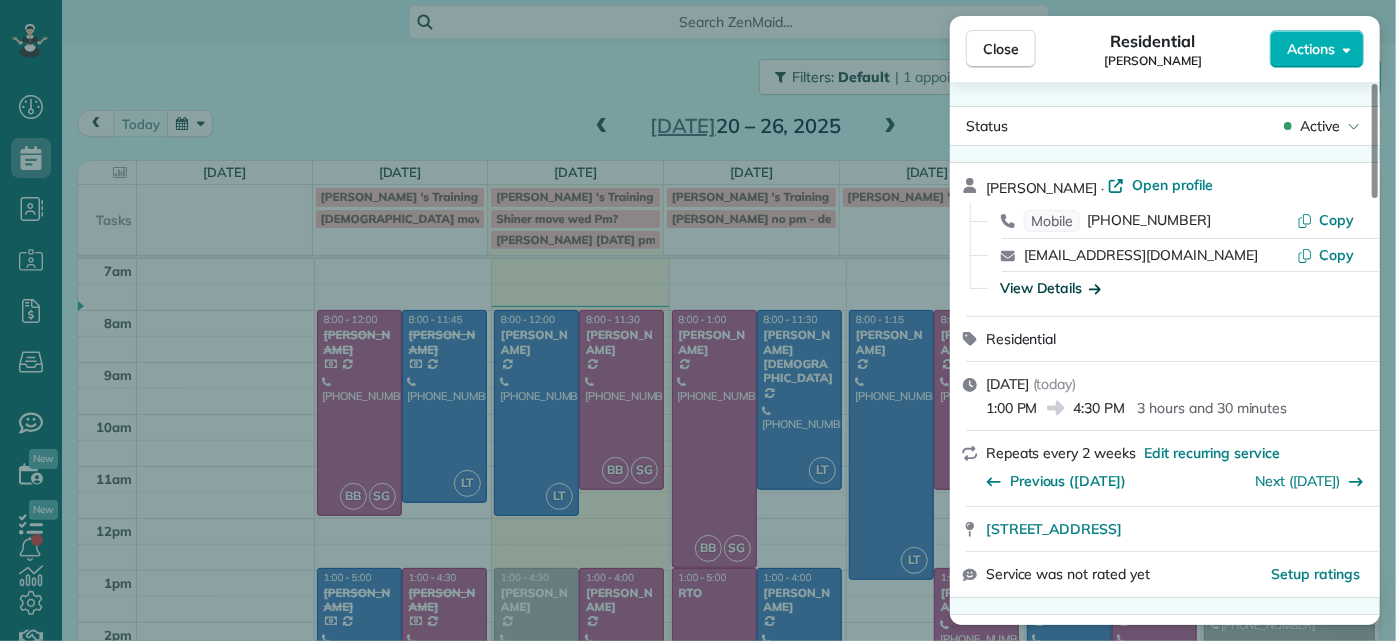 click on "View Details" at bounding box center (1050, 288) 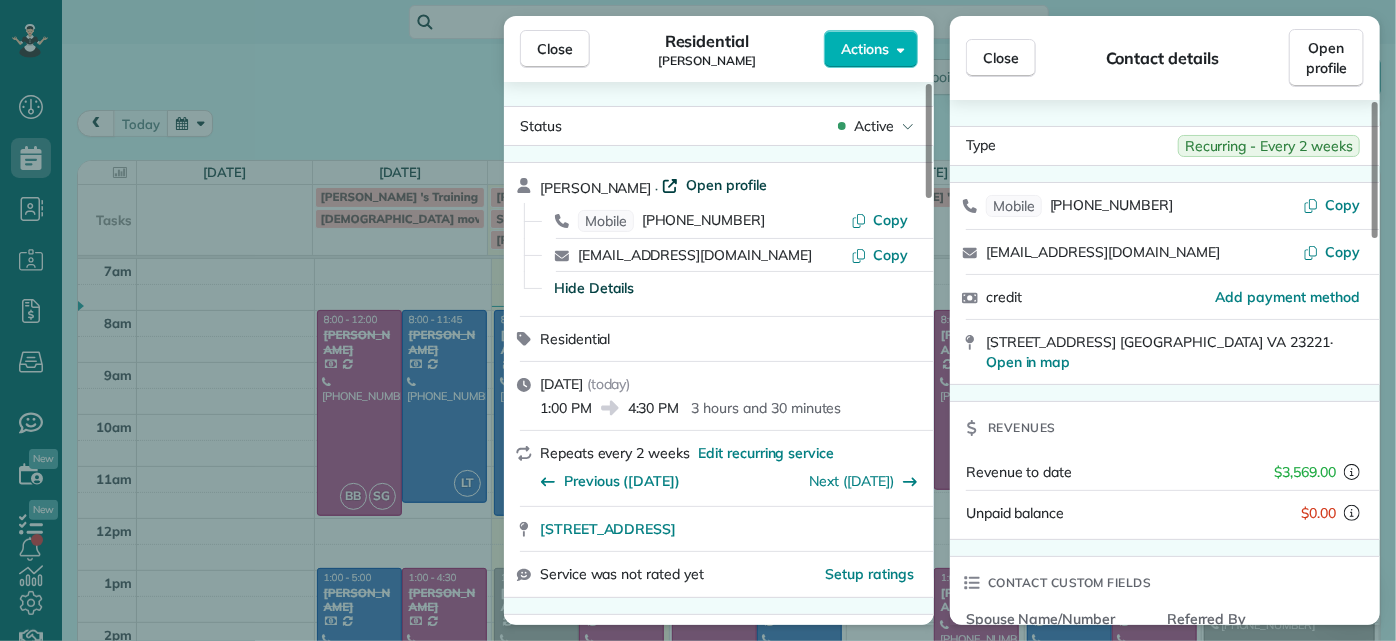 click on "Open profile" at bounding box center (726, 185) 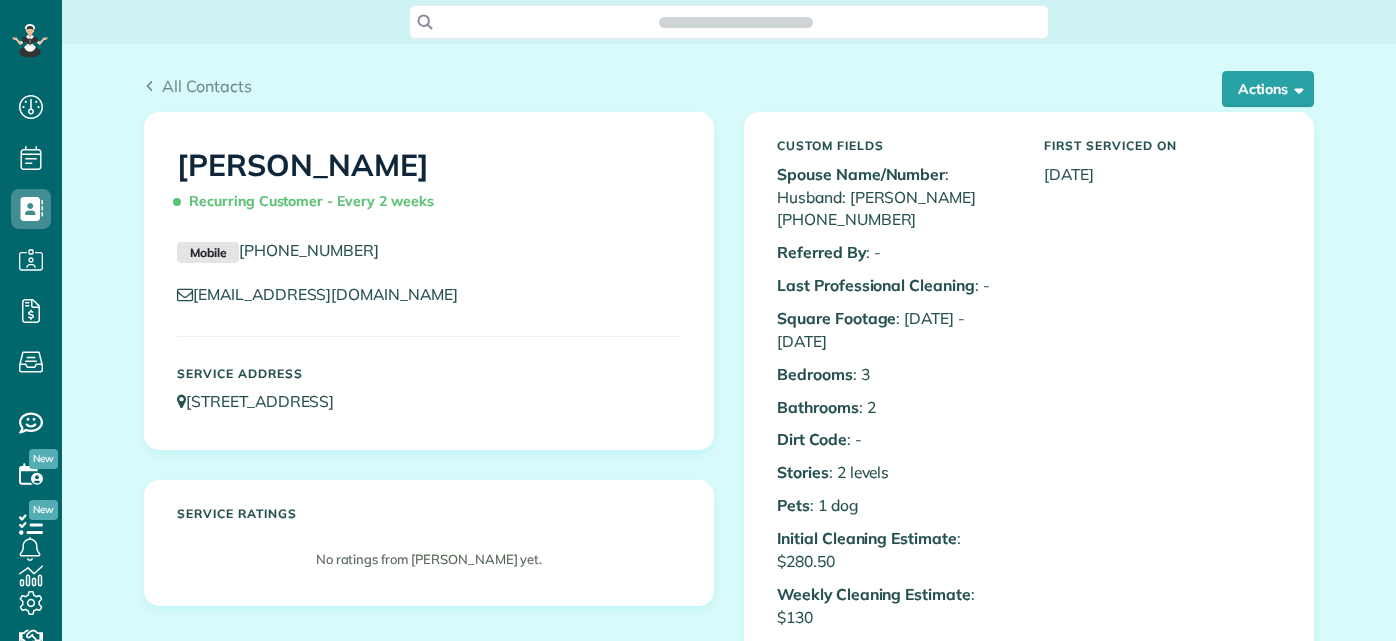 scroll, scrollTop: 0, scrollLeft: 0, axis: both 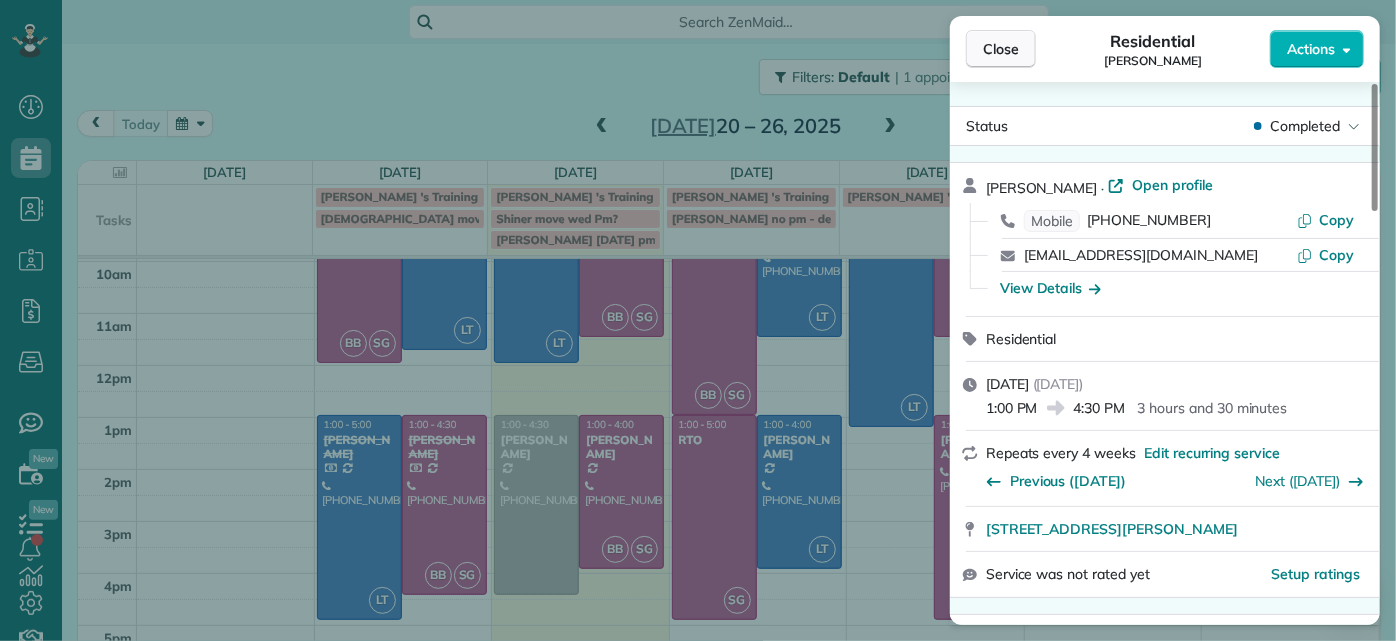 click on "Close" at bounding box center [1001, 49] 